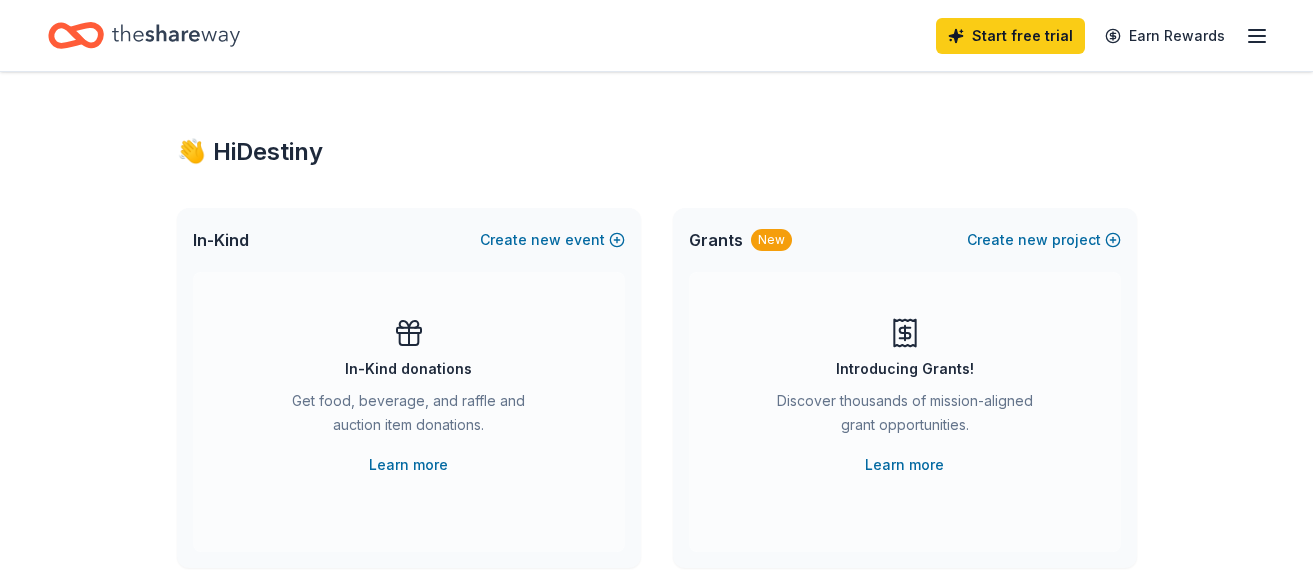 scroll, scrollTop: 0, scrollLeft: 0, axis: both 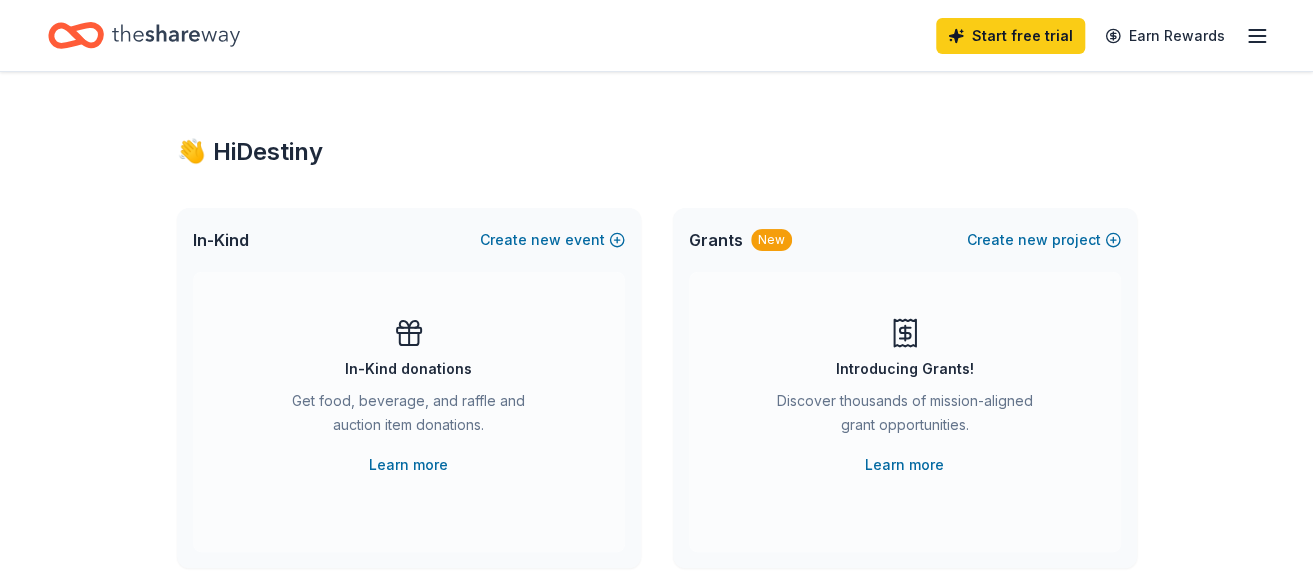 click 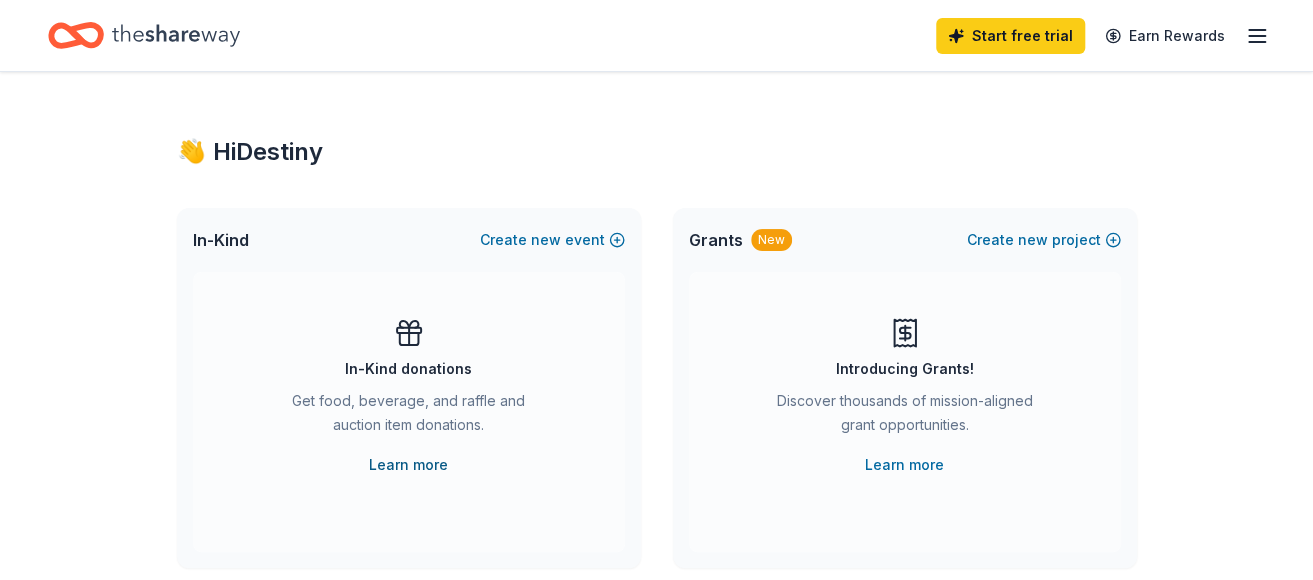 click on "Learn more" at bounding box center (408, 465) 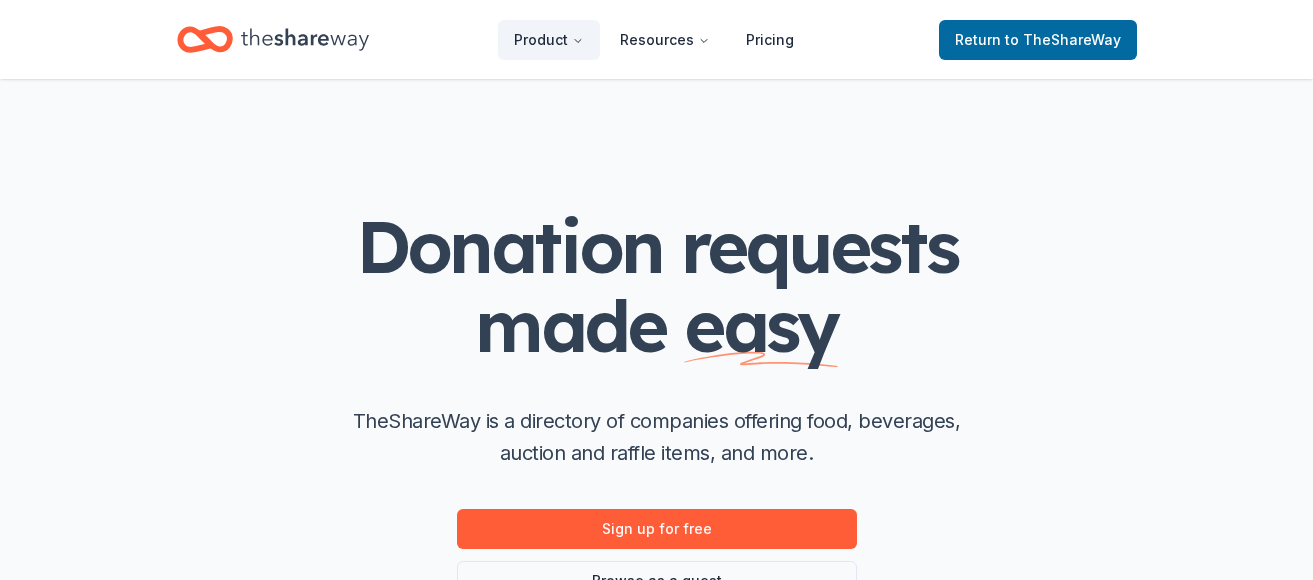 scroll, scrollTop: 0, scrollLeft: 0, axis: both 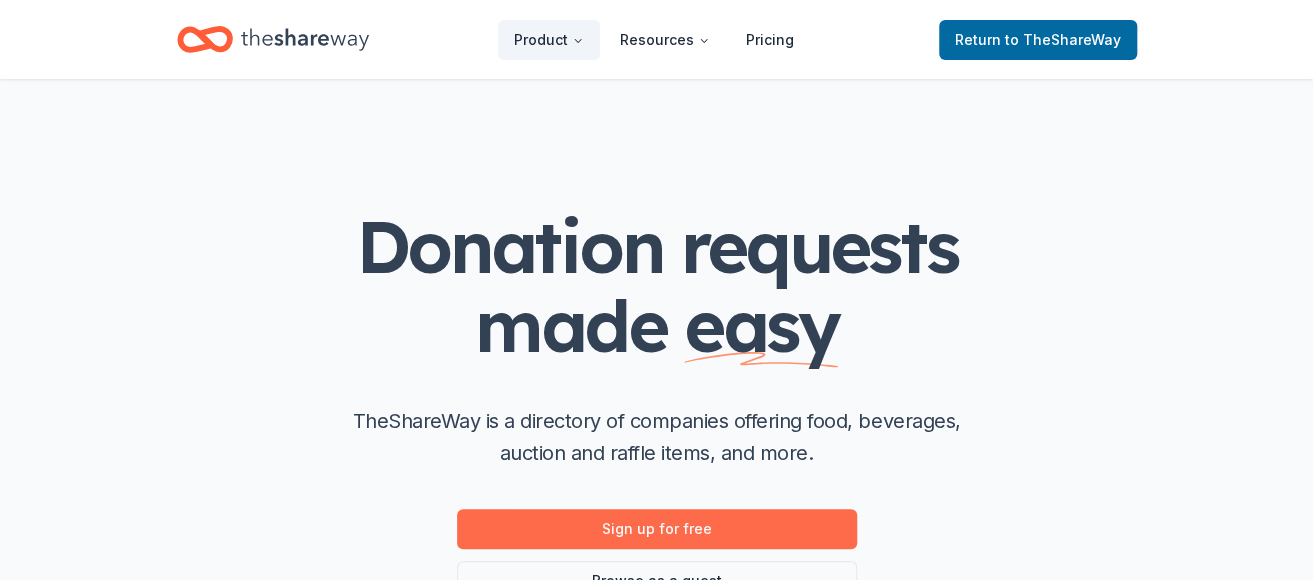 click on "Sign up for free" at bounding box center (657, 529) 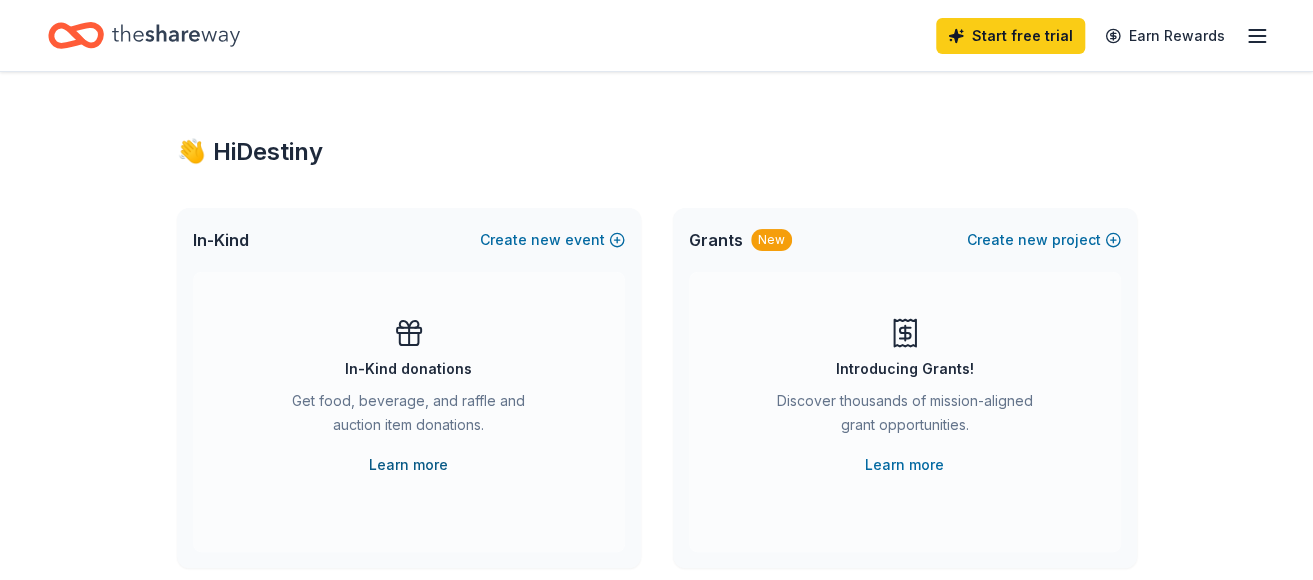 click on "Learn more" at bounding box center (408, 465) 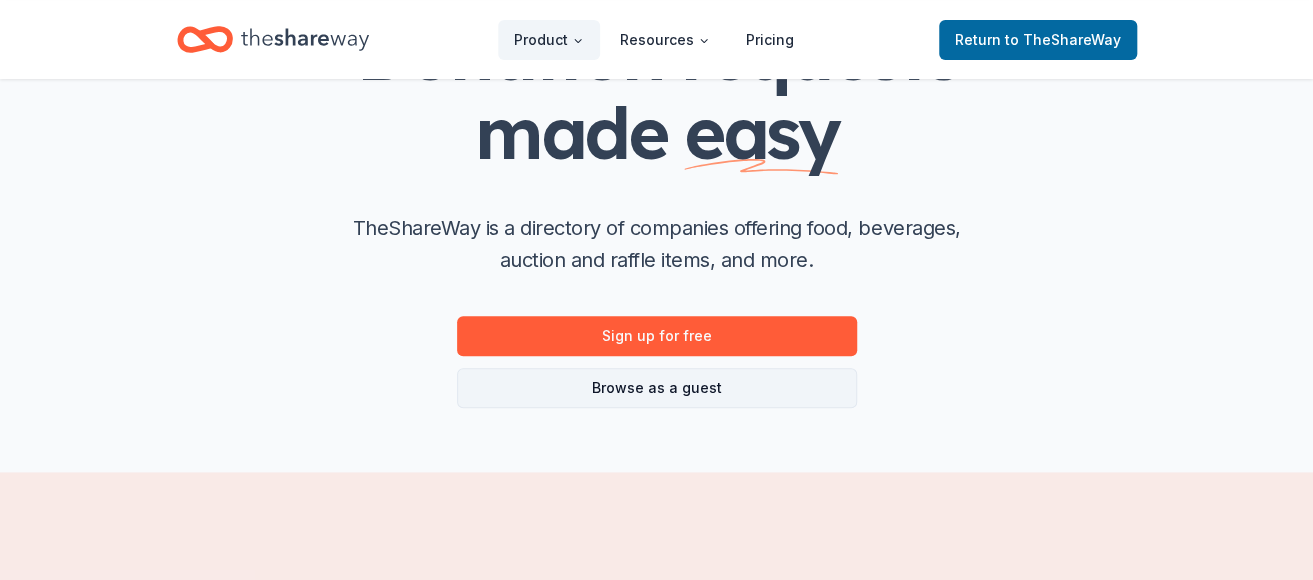 scroll, scrollTop: 200, scrollLeft: 0, axis: vertical 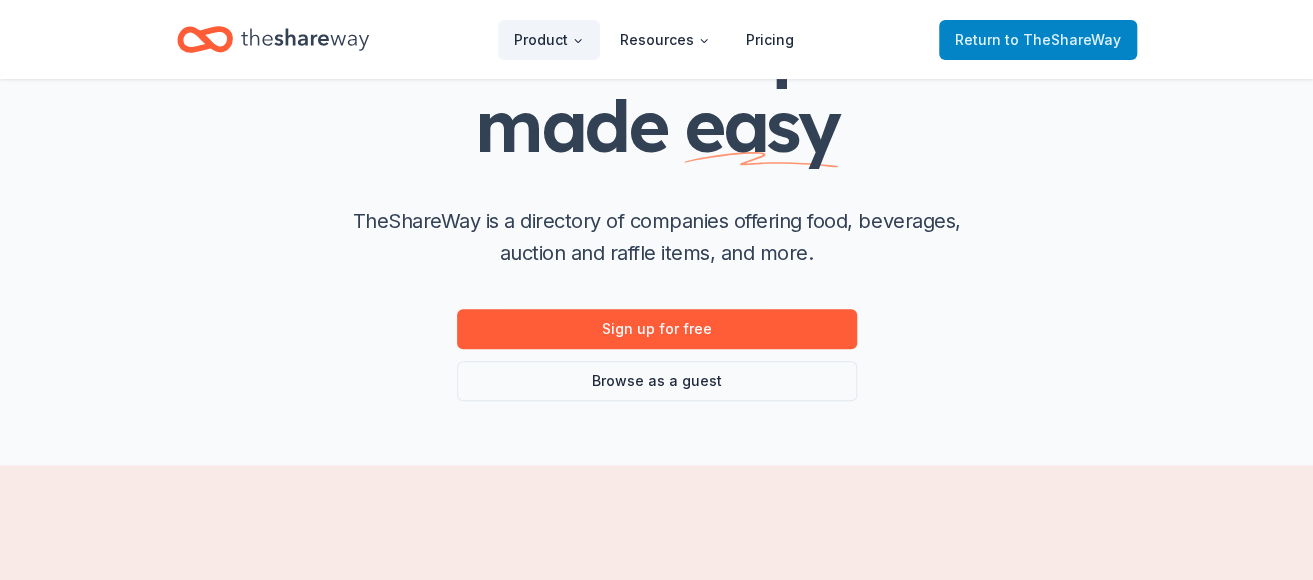 click on "to TheShareWay" at bounding box center (1063, 39) 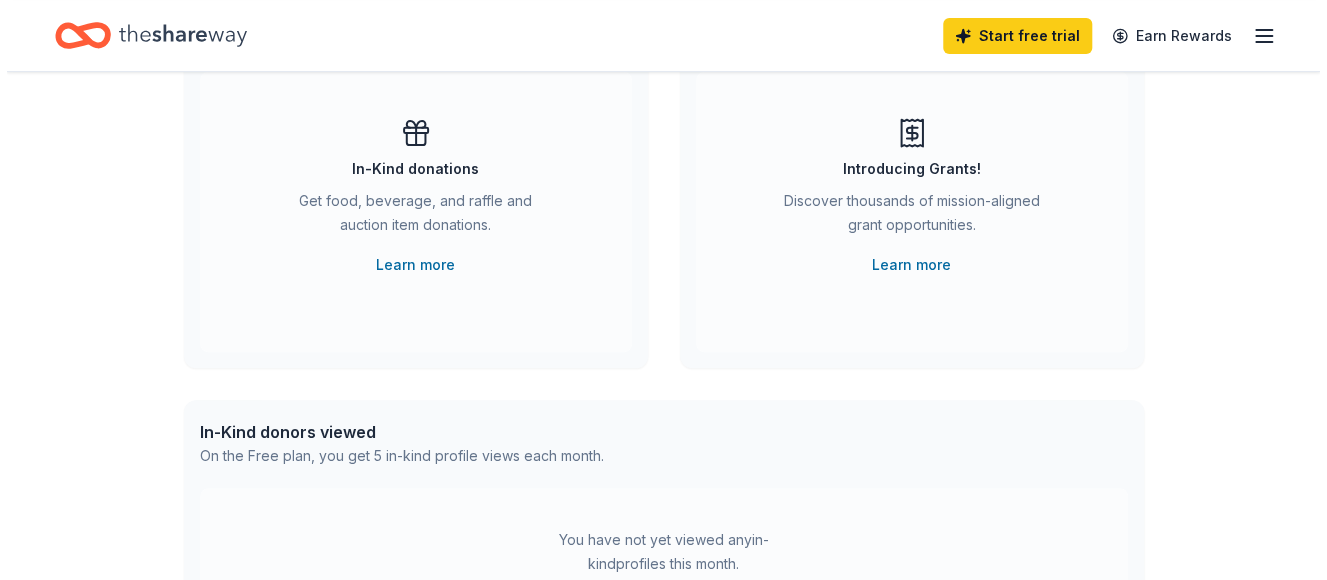 scroll, scrollTop: 0, scrollLeft: 0, axis: both 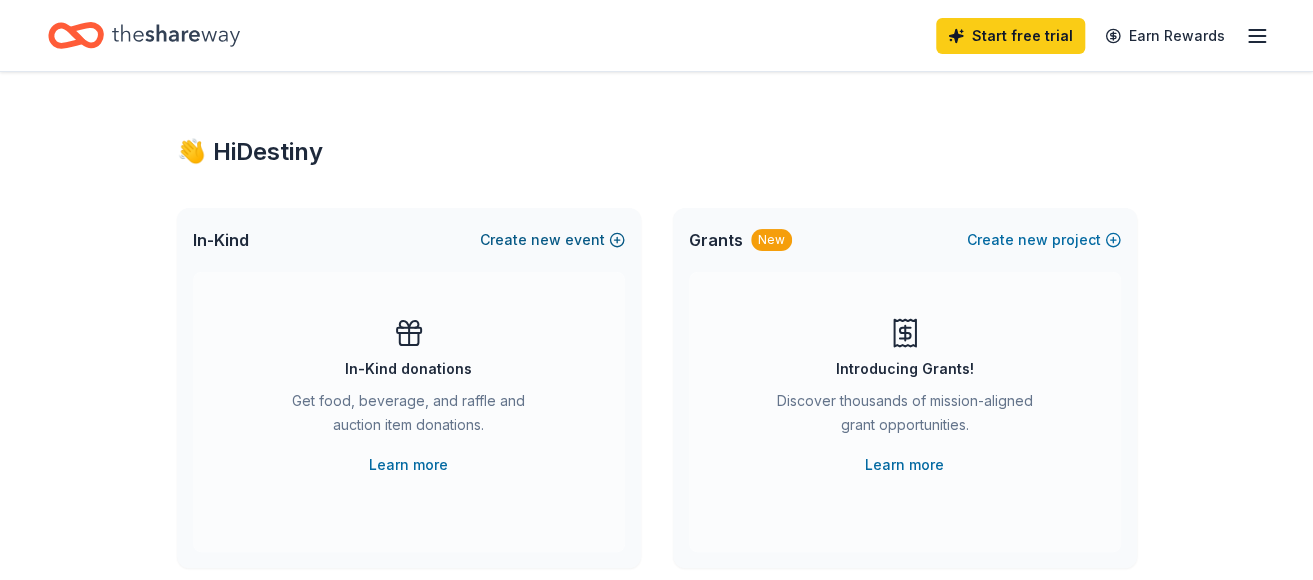 click on "new" at bounding box center (546, 240) 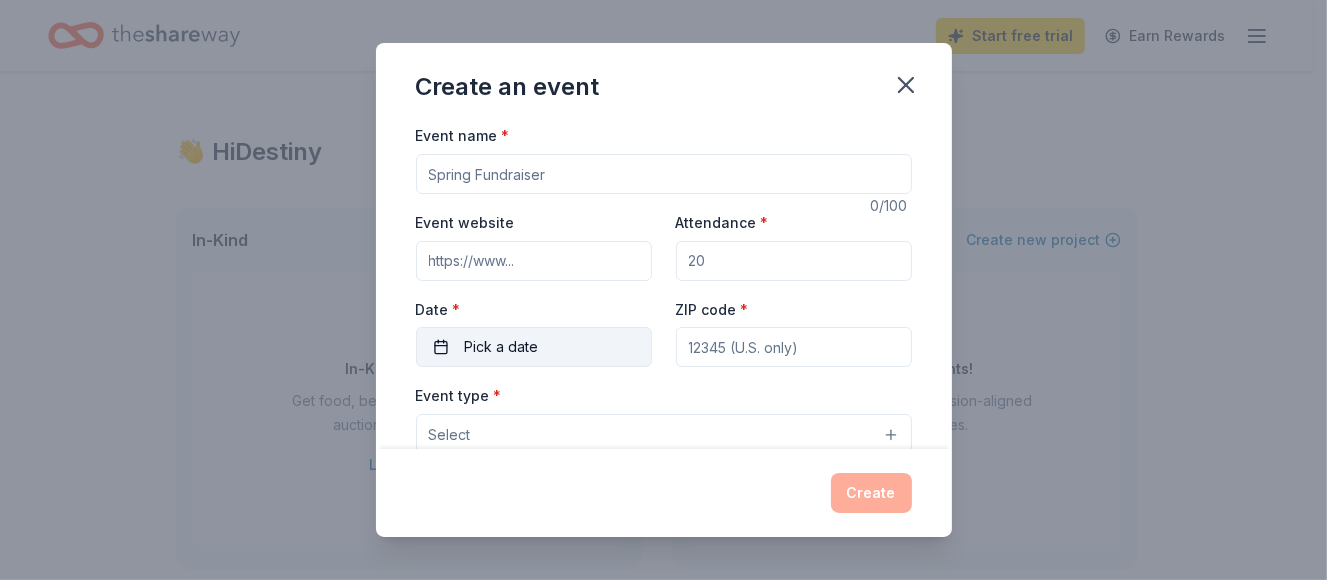 click on "Pick a date" at bounding box center [534, 347] 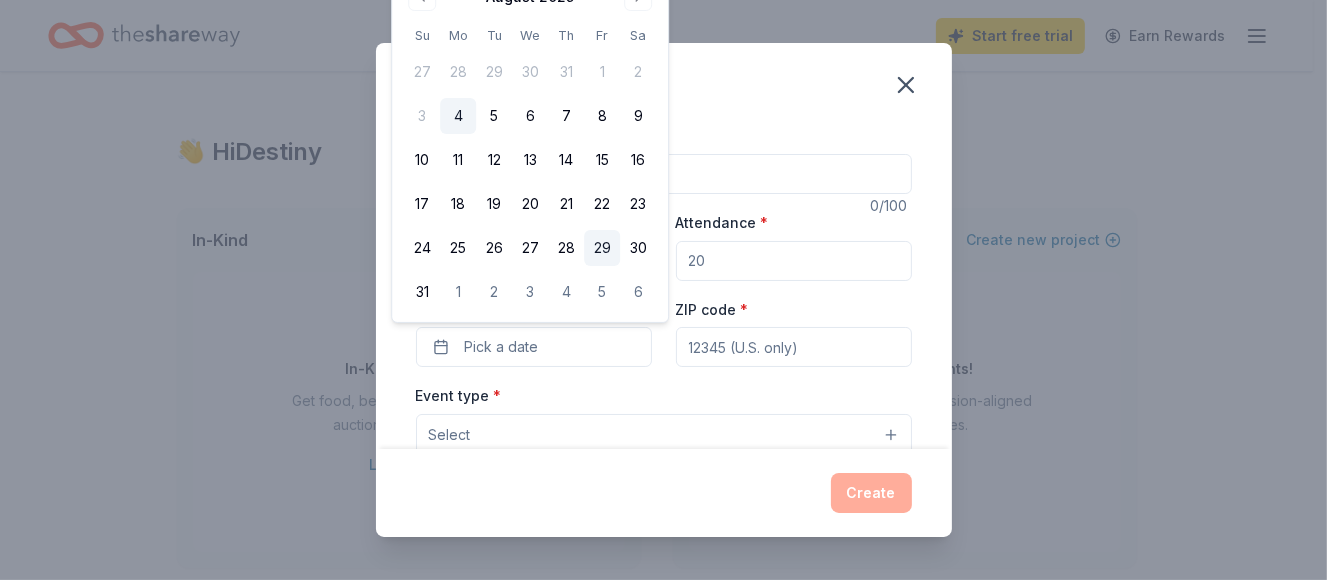 click on "29" at bounding box center [602, 248] 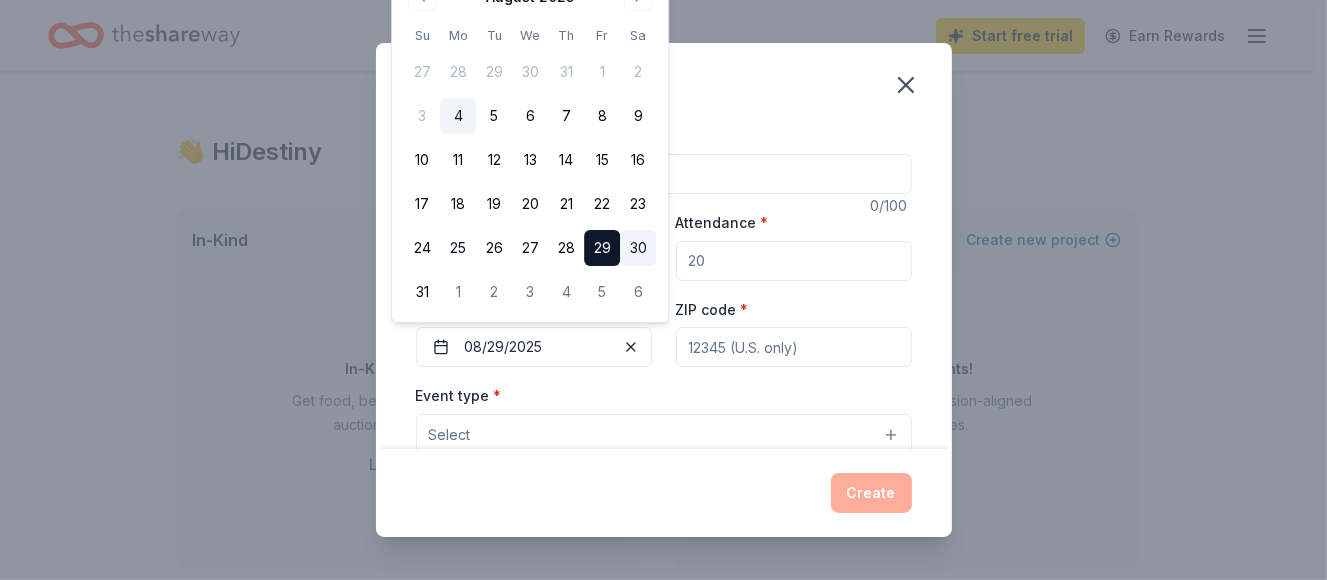 click on "30" at bounding box center [638, 248] 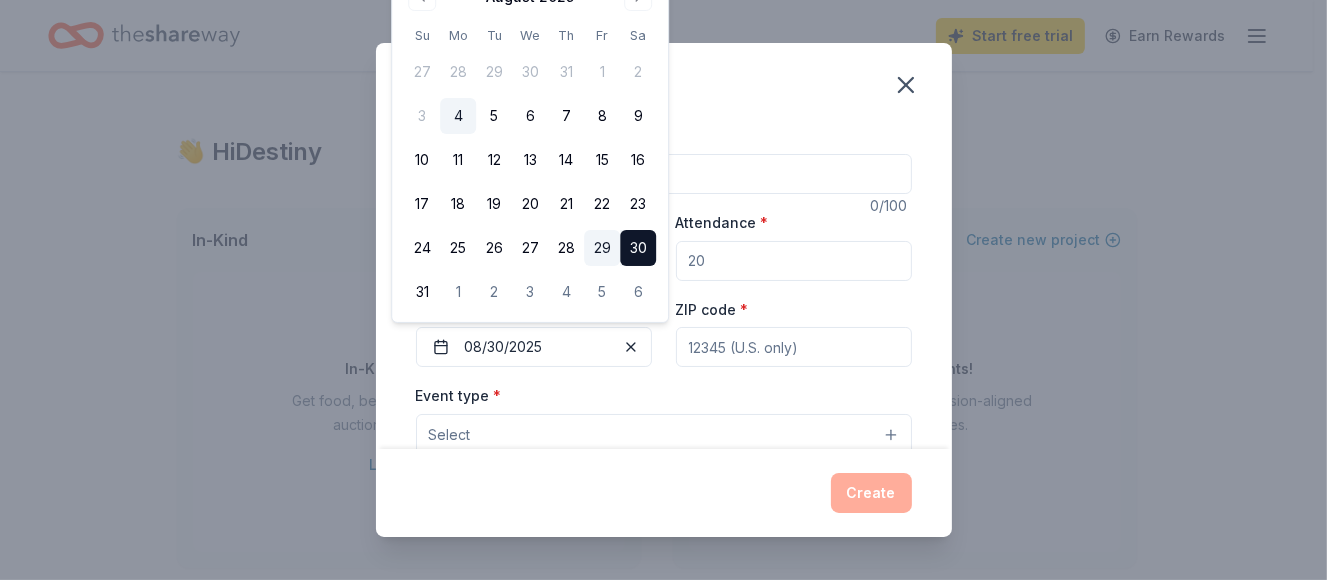 click on "29" at bounding box center [602, 248] 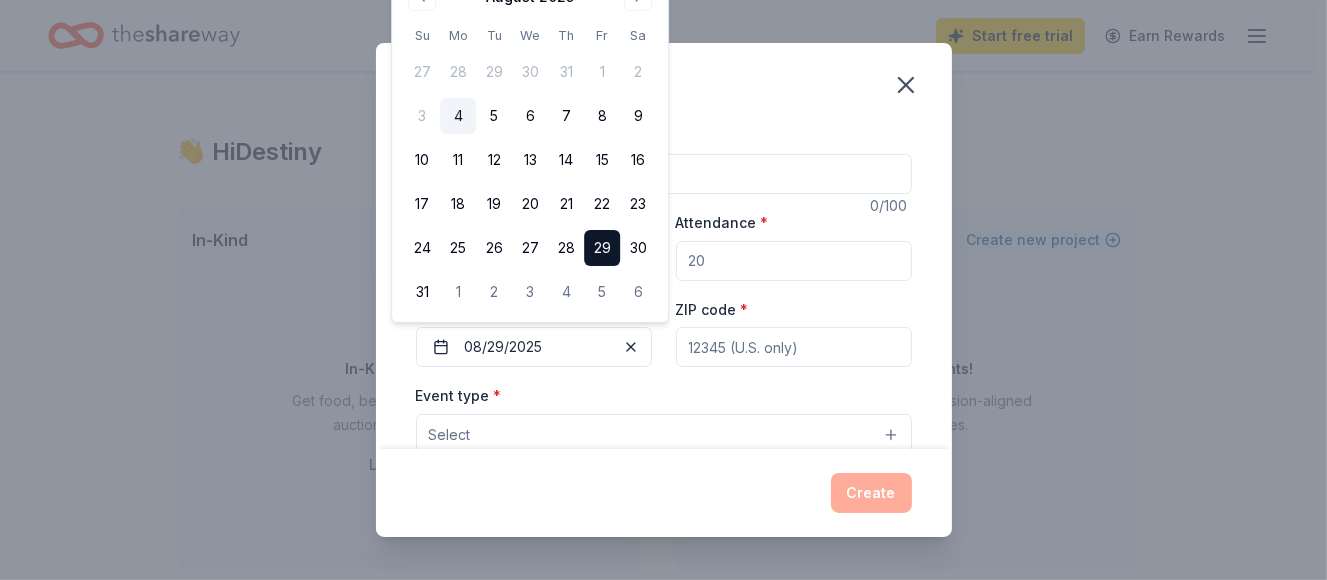 click on "ZIP code *" at bounding box center [794, 347] 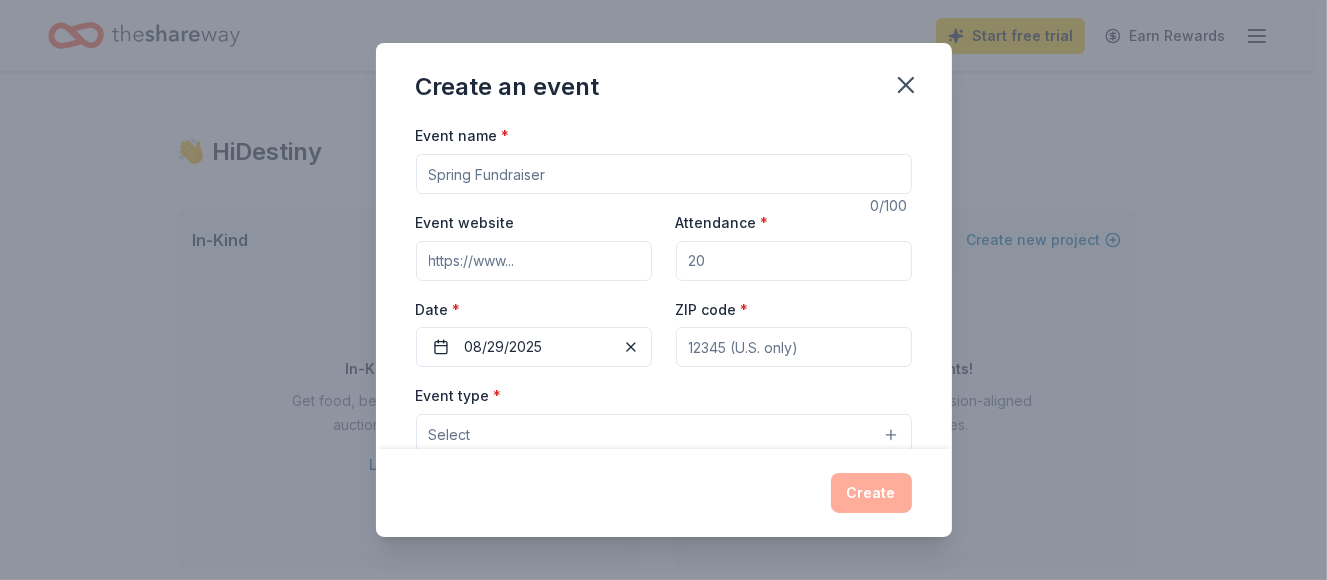click on "Select" at bounding box center [450, 435] 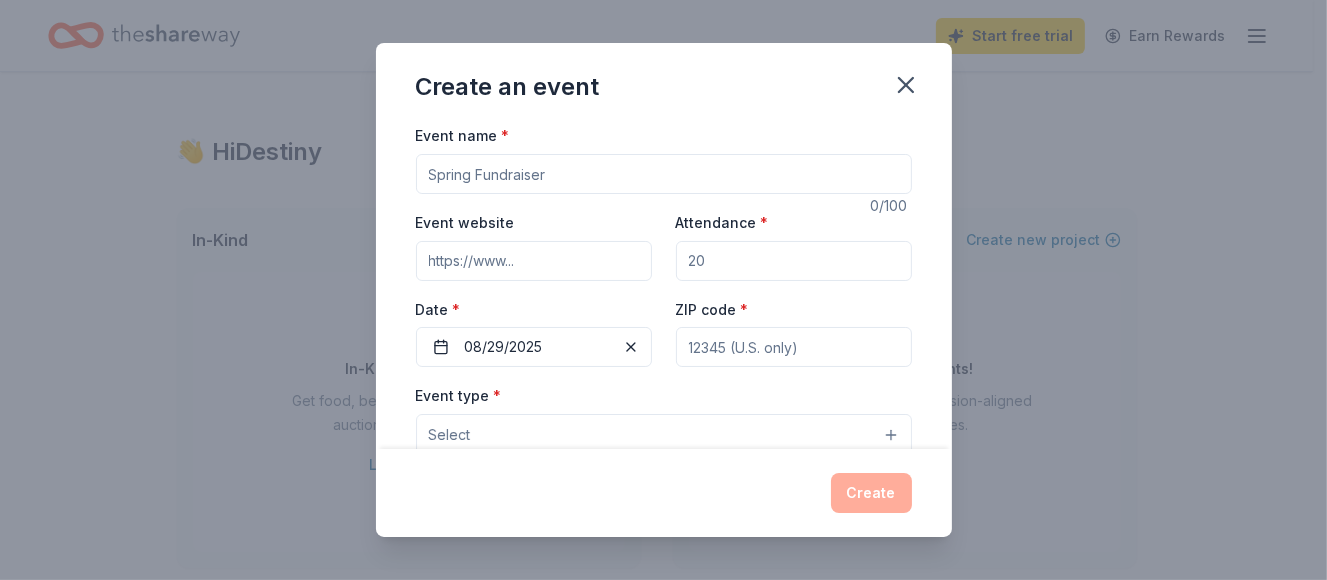 click on "Event type * Select Fundraiser Business & professional Food & drink Health & wellness Hobbies Music Performing & visual arts" at bounding box center [664, 419] 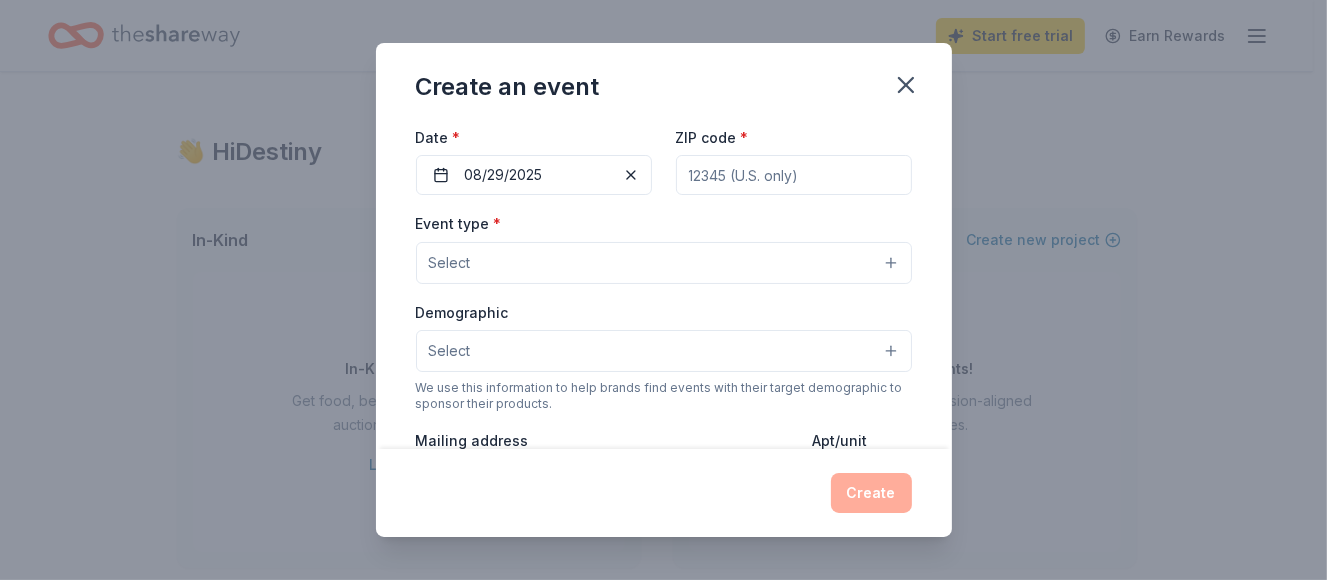 scroll, scrollTop: 206, scrollLeft: 0, axis: vertical 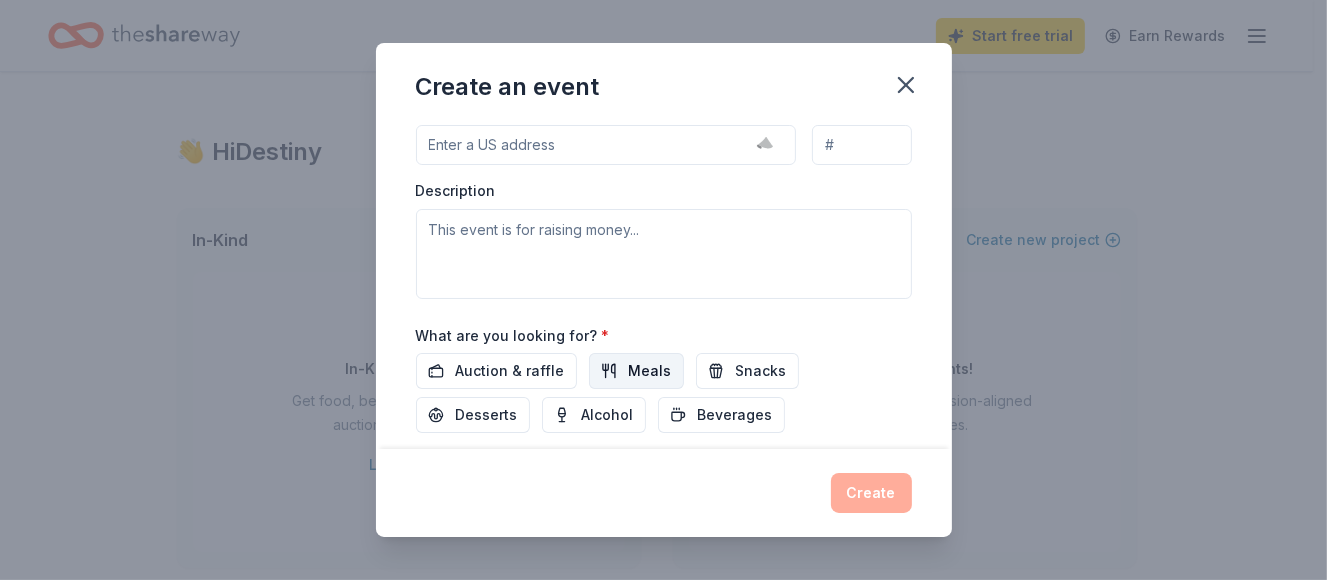 click on "Meals" at bounding box center [636, 371] 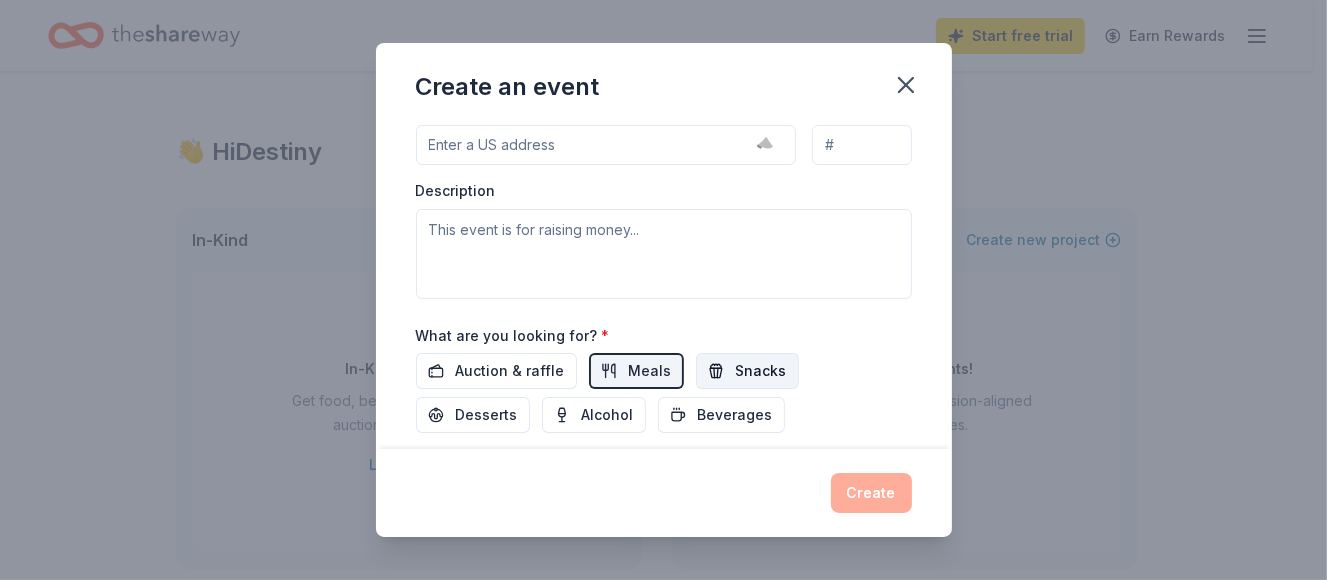 click on "Snacks" at bounding box center (761, 371) 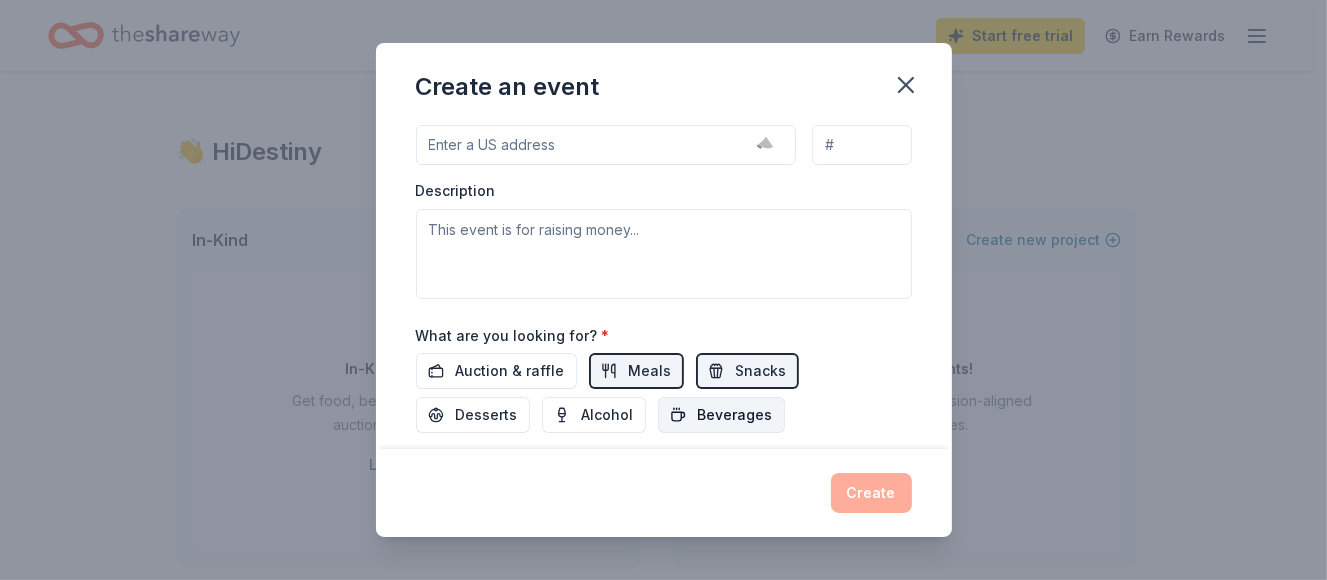 click on "Beverages" at bounding box center (735, 415) 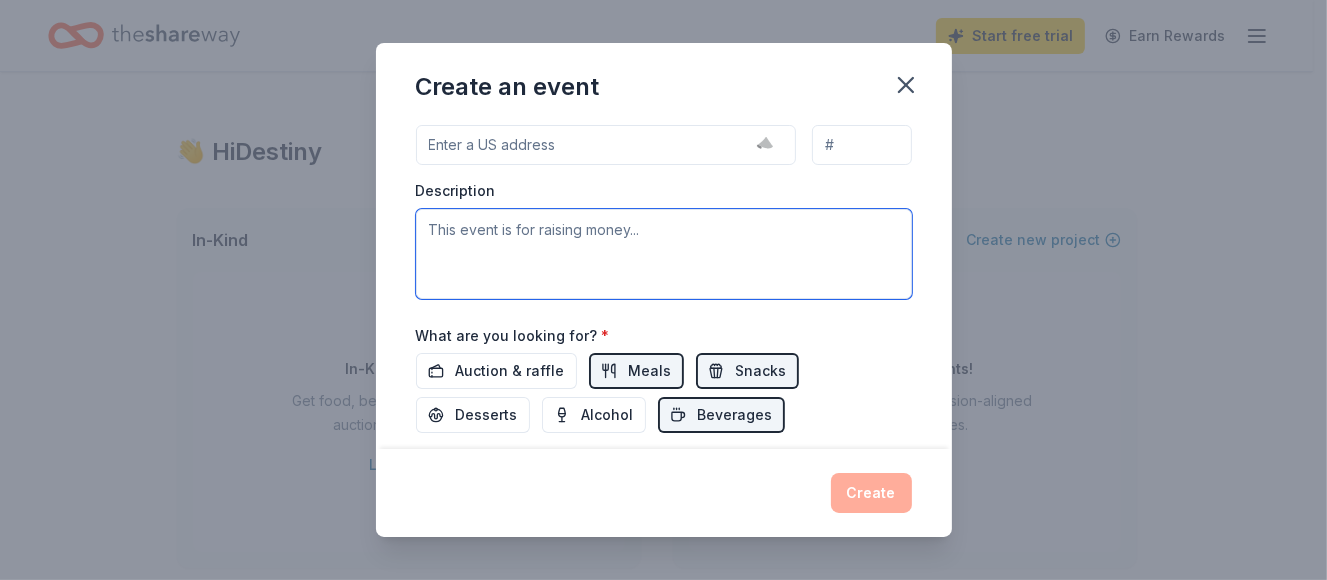 click at bounding box center (664, 254) 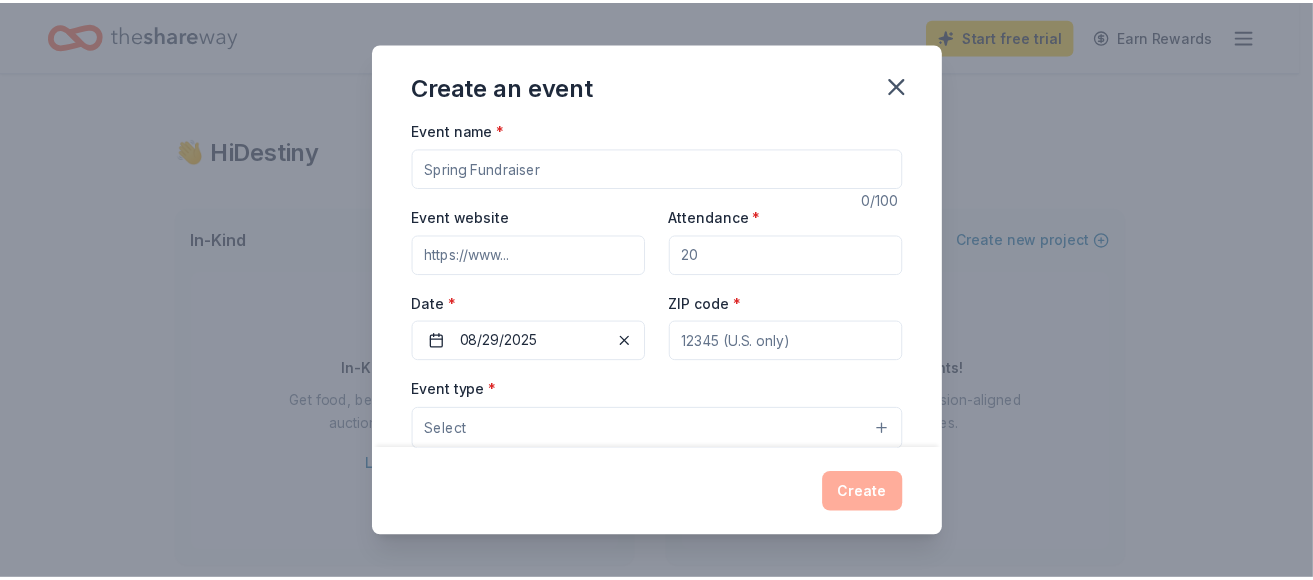 scroll, scrollTop: 0, scrollLeft: 0, axis: both 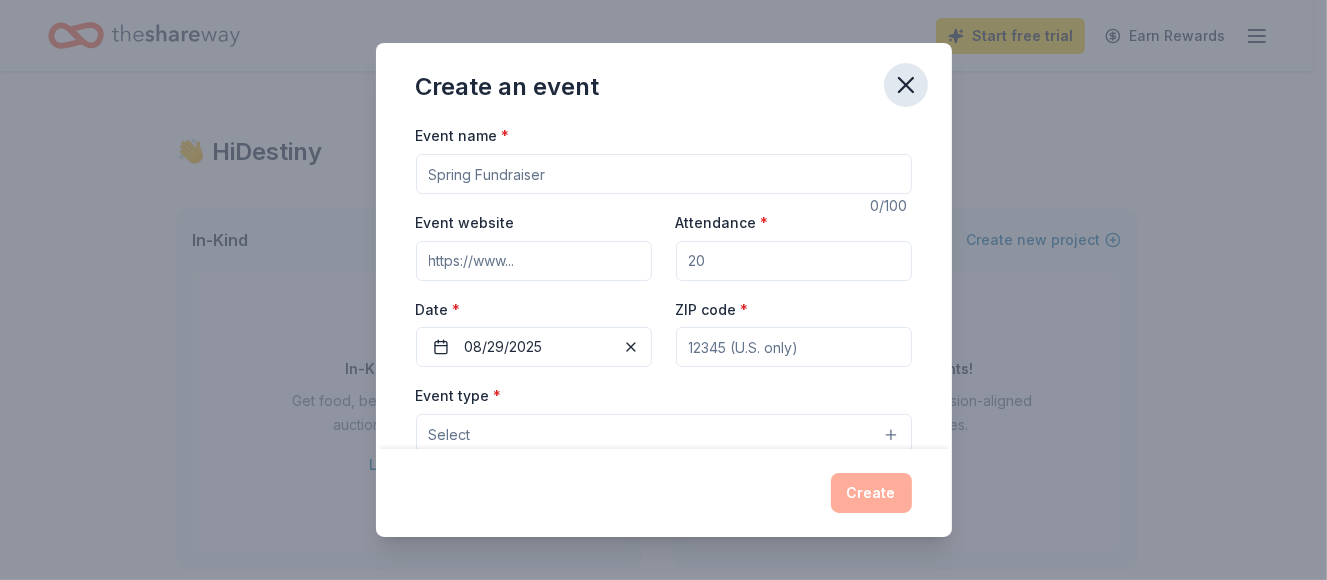 click 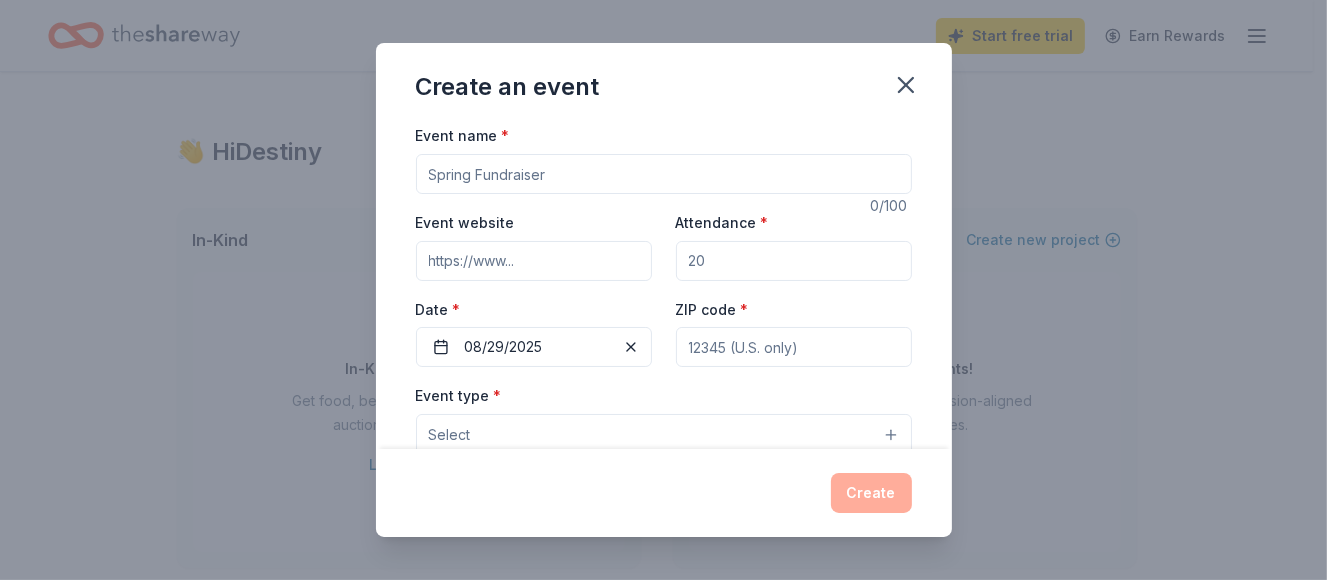 click on "Create an event" at bounding box center (664, 83) 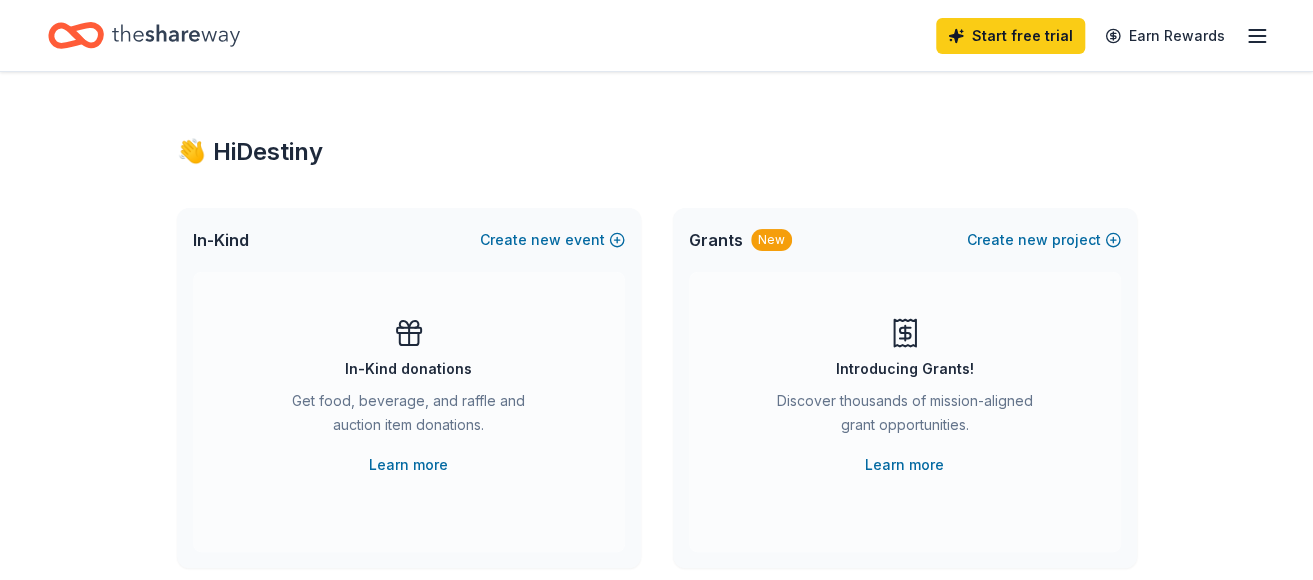 click 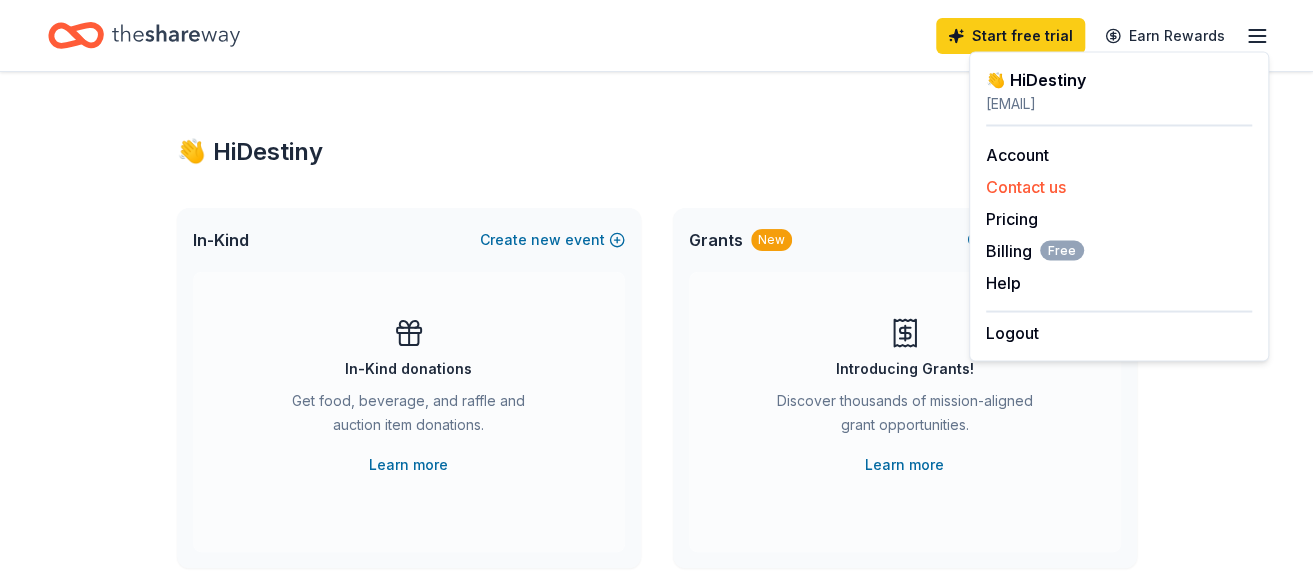 click on "Contact us" at bounding box center [1026, 186] 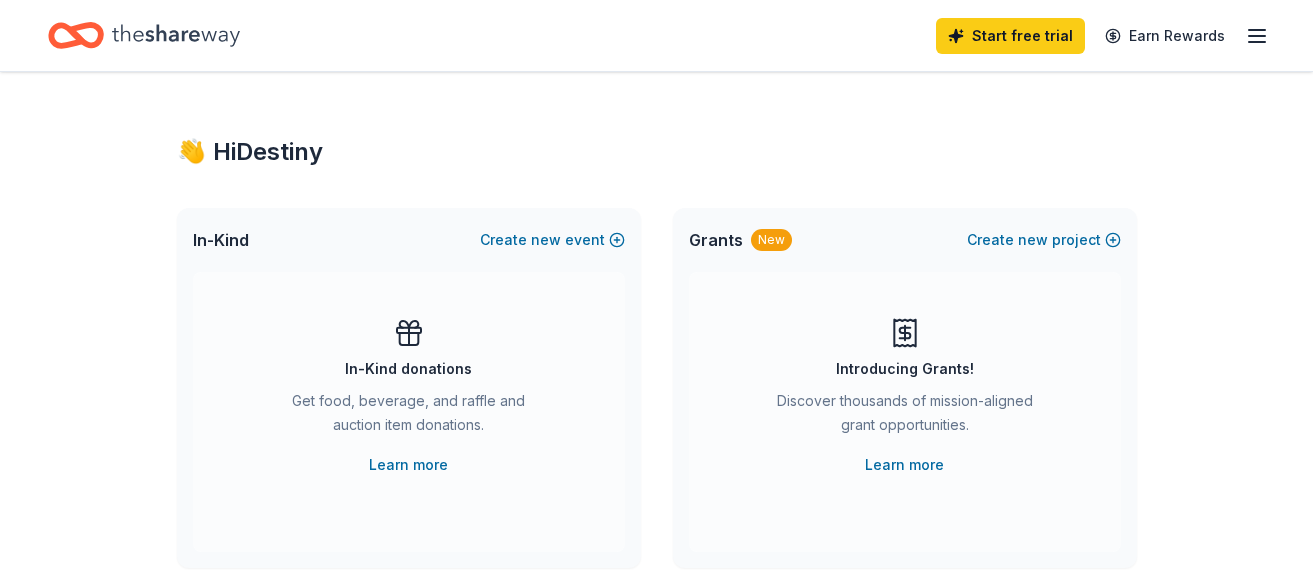 scroll, scrollTop: 0, scrollLeft: 0, axis: both 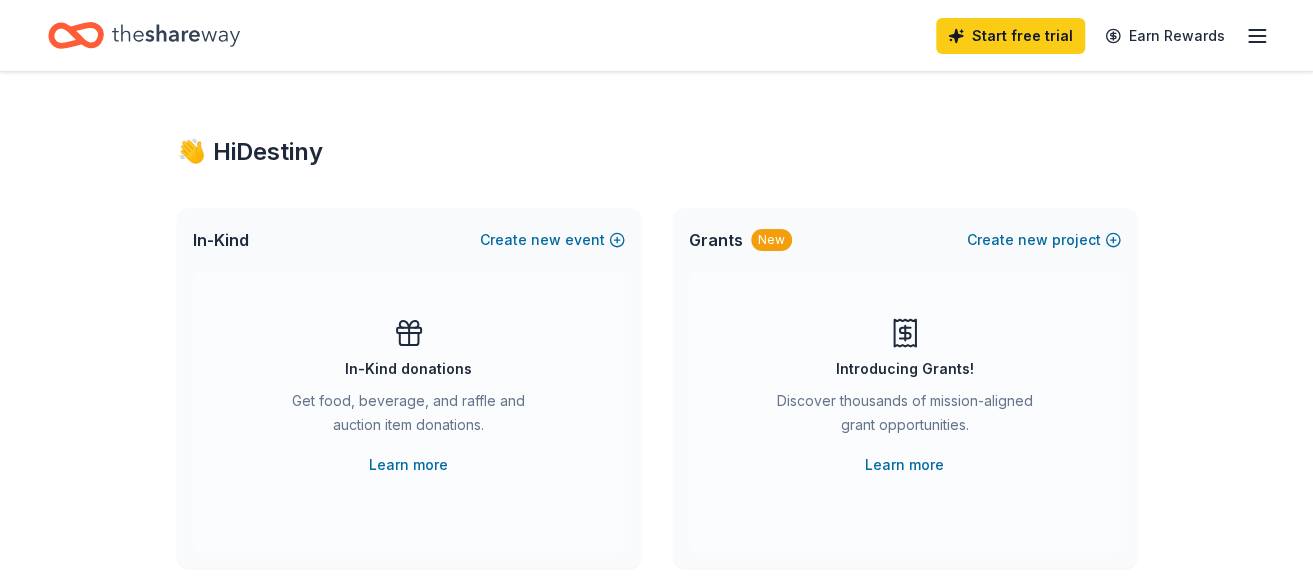click 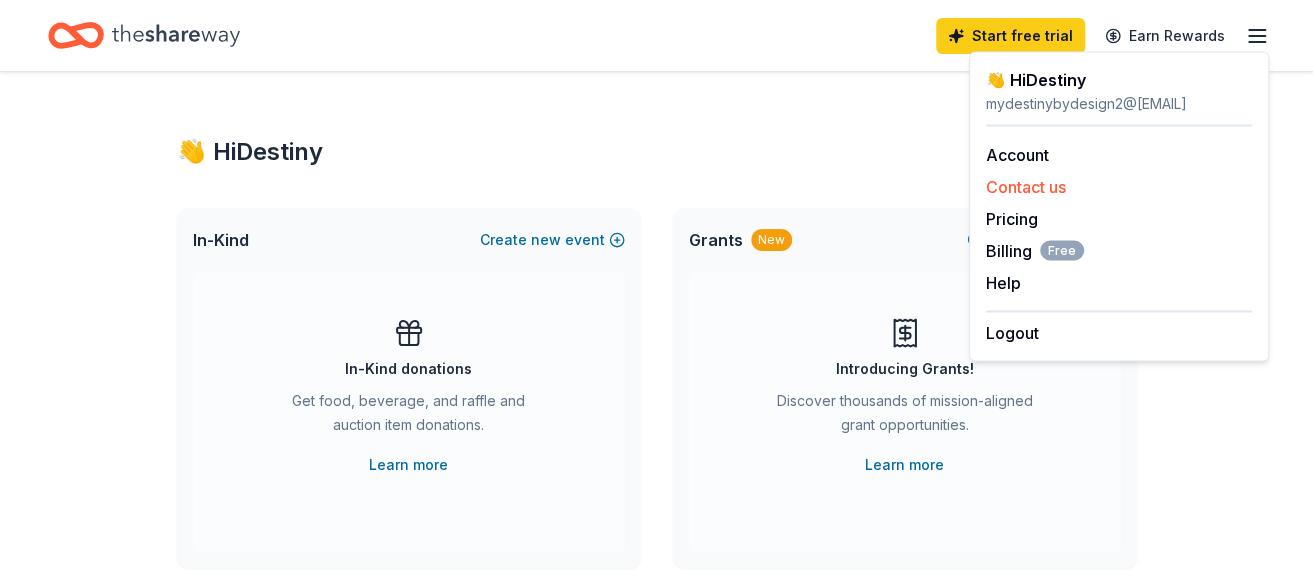 click on "Contact us" at bounding box center [1026, 186] 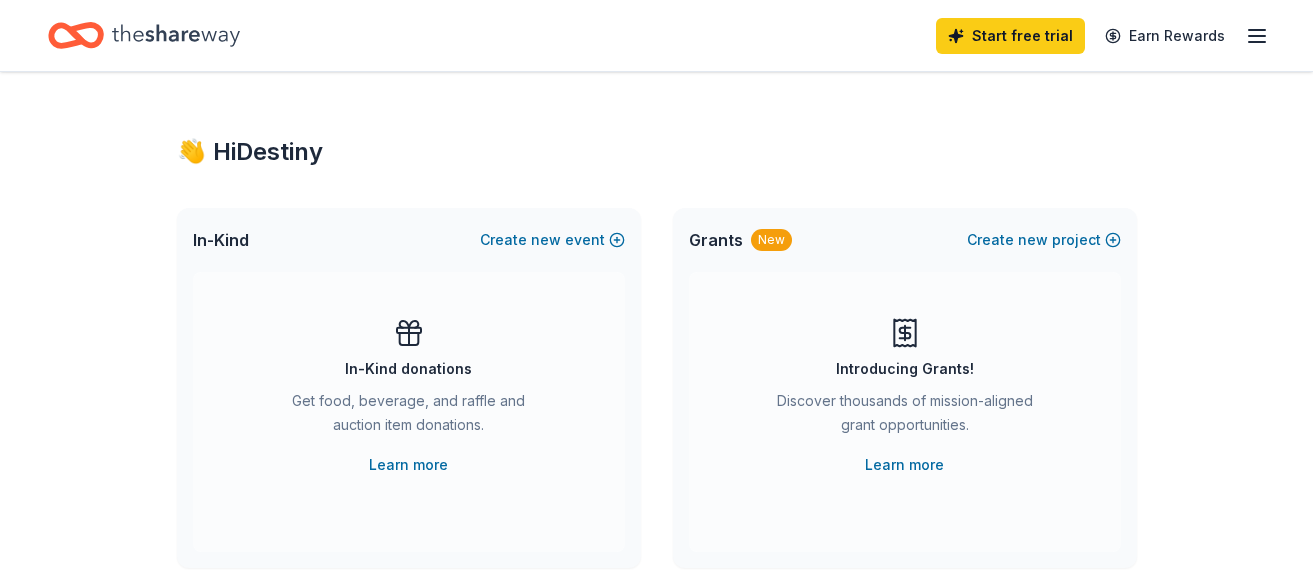 scroll, scrollTop: 0, scrollLeft: 0, axis: both 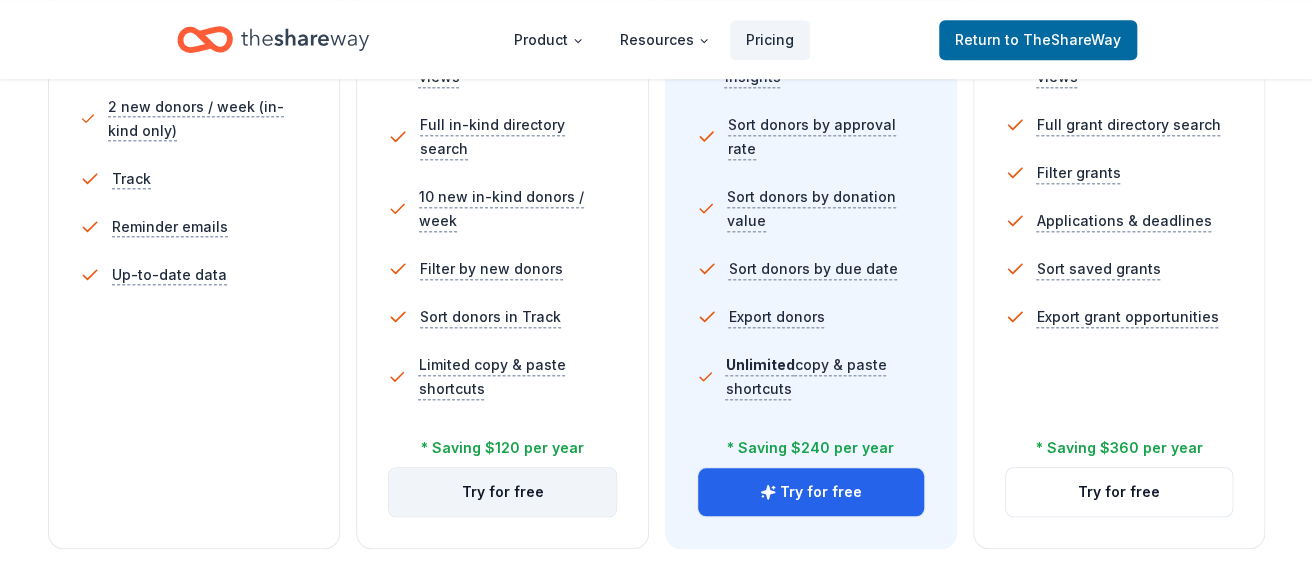 click on "Try for free" at bounding box center (502, 492) 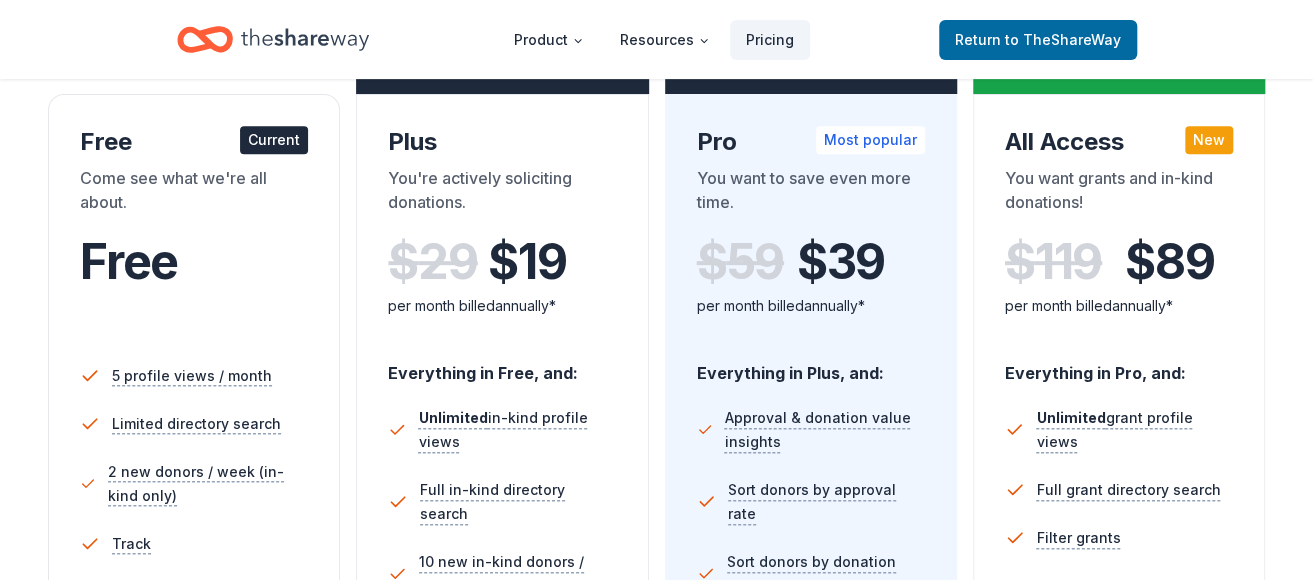 scroll, scrollTop: 300, scrollLeft: 0, axis: vertical 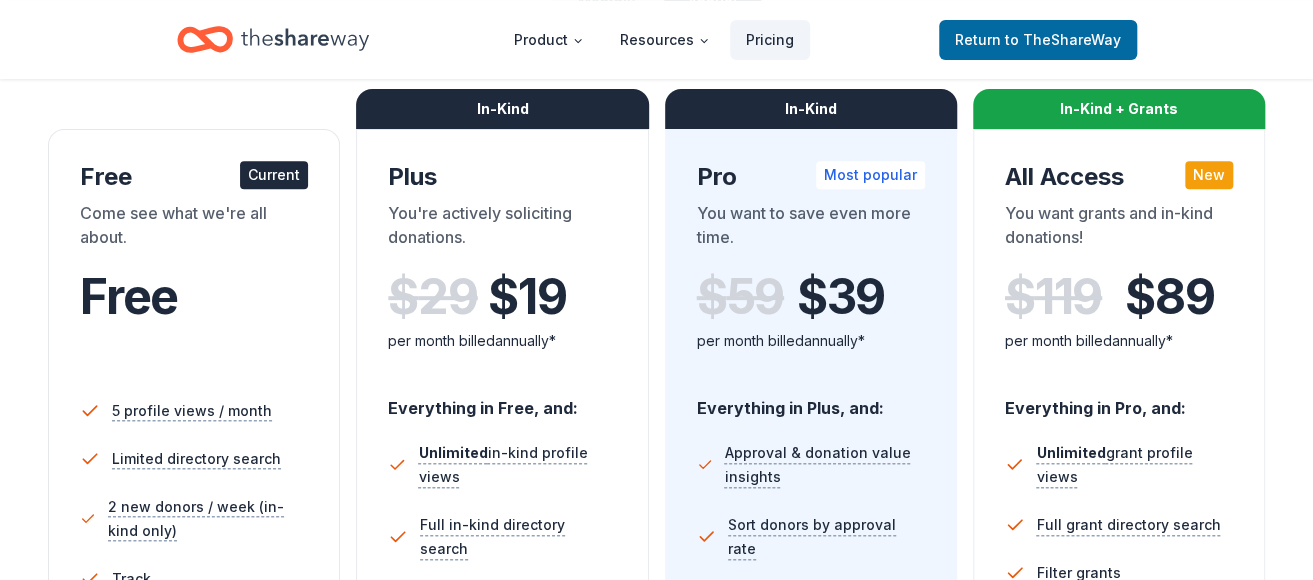 click on "$ 29 $ 19" at bounding box center [502, 297] 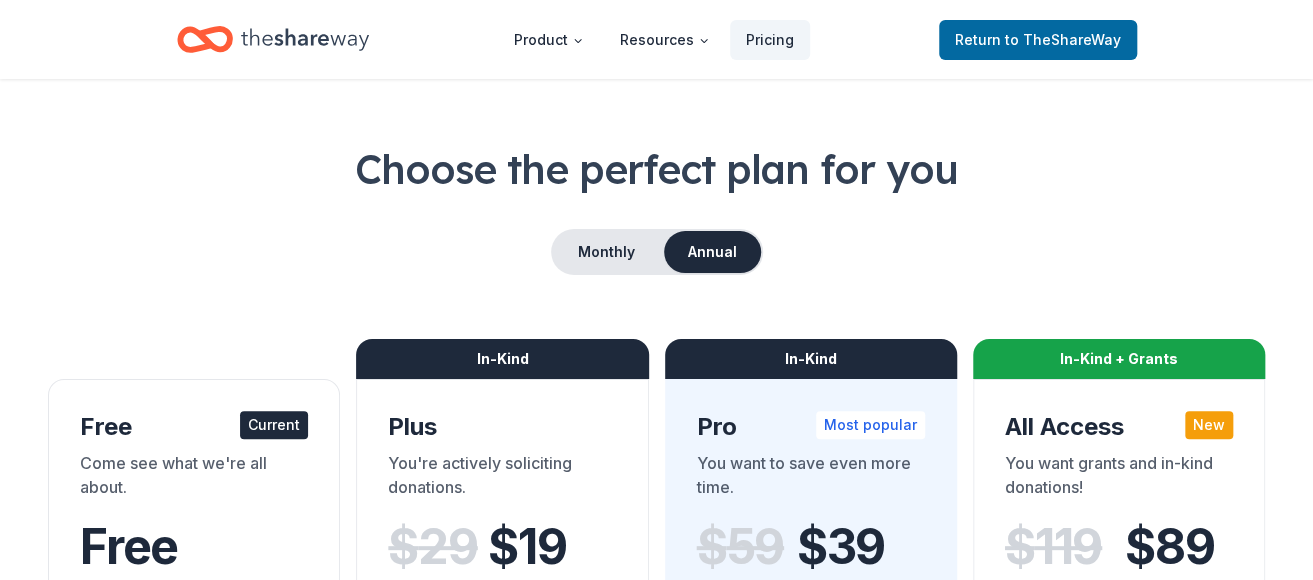 scroll, scrollTop: 0, scrollLeft: 0, axis: both 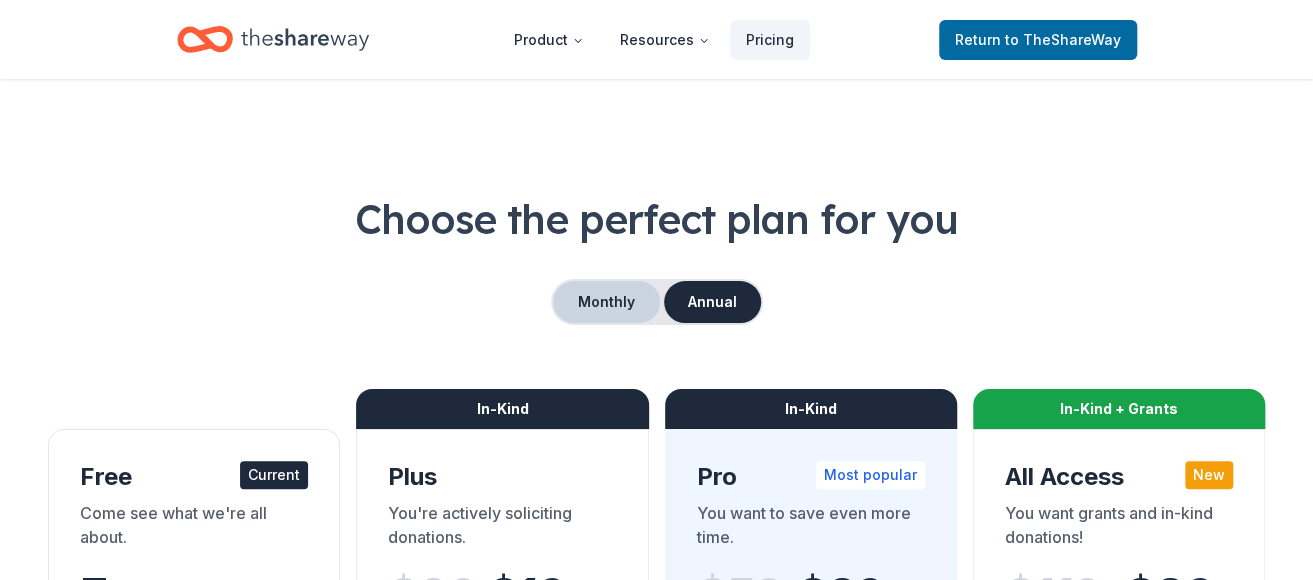 click on "Monthly" at bounding box center [606, 302] 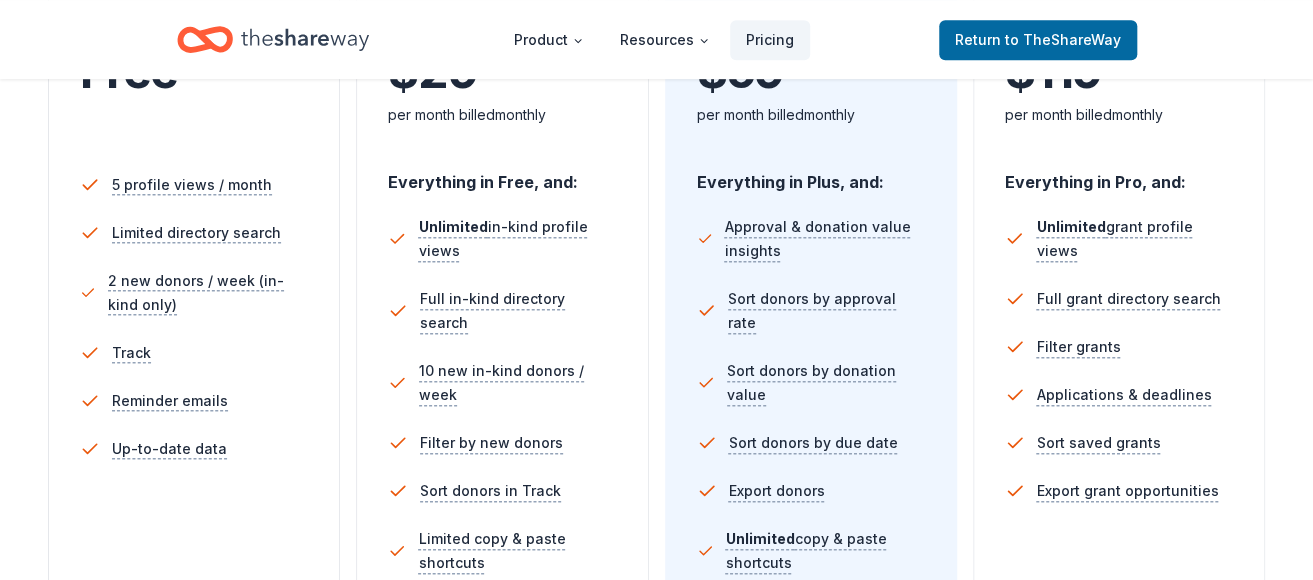 scroll, scrollTop: 500, scrollLeft: 0, axis: vertical 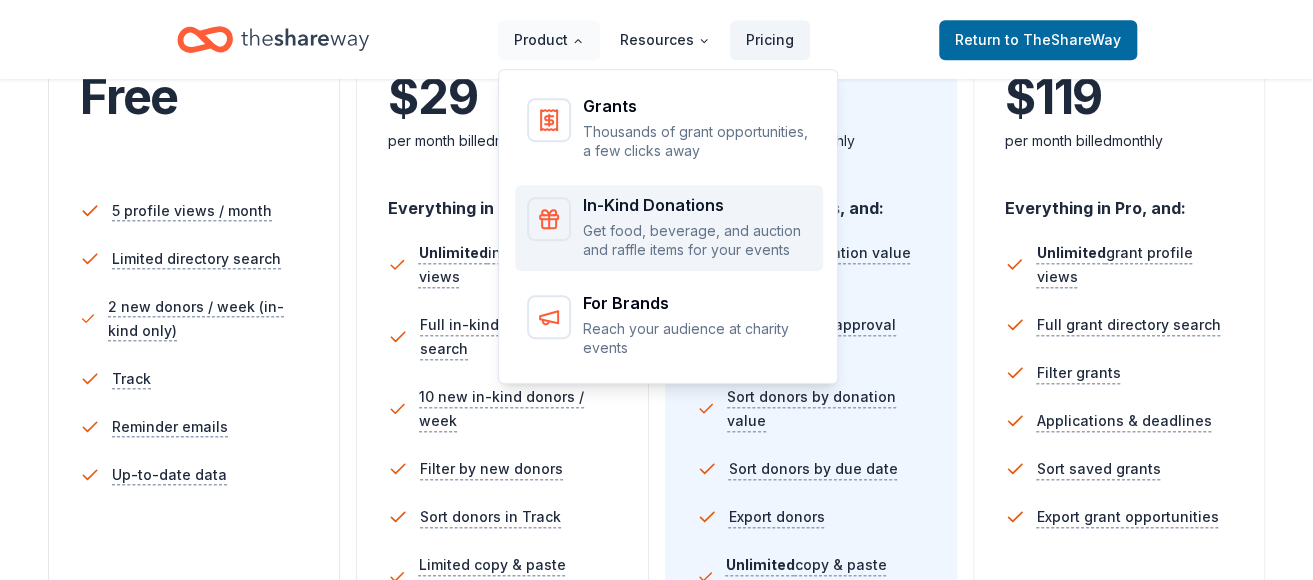 click 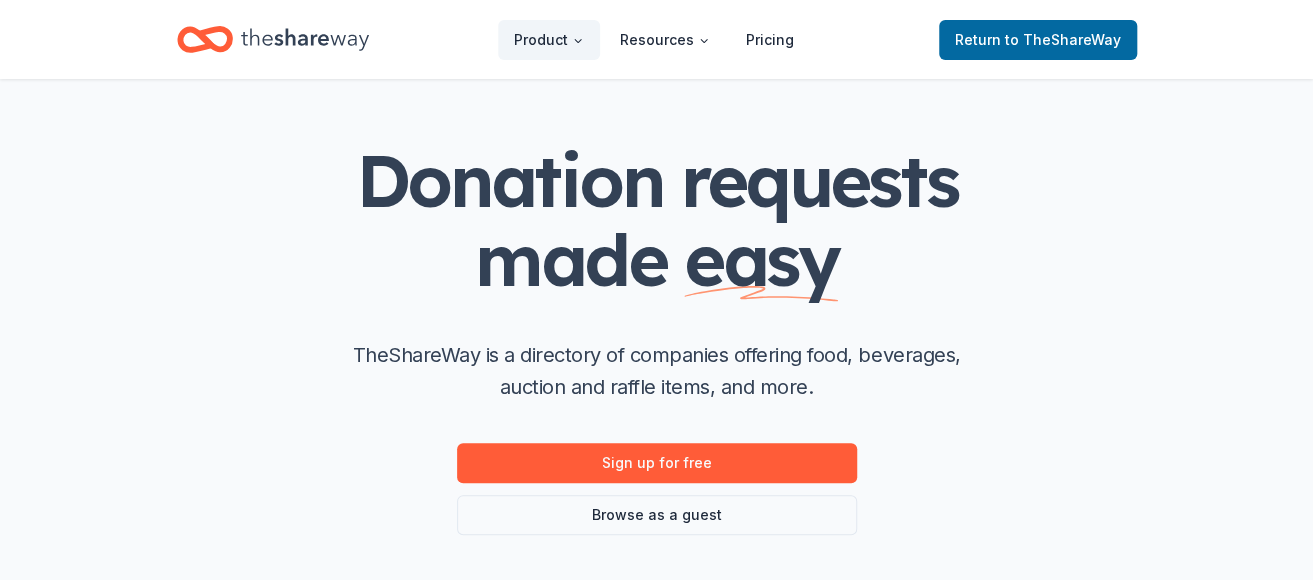 scroll, scrollTop: 100, scrollLeft: 0, axis: vertical 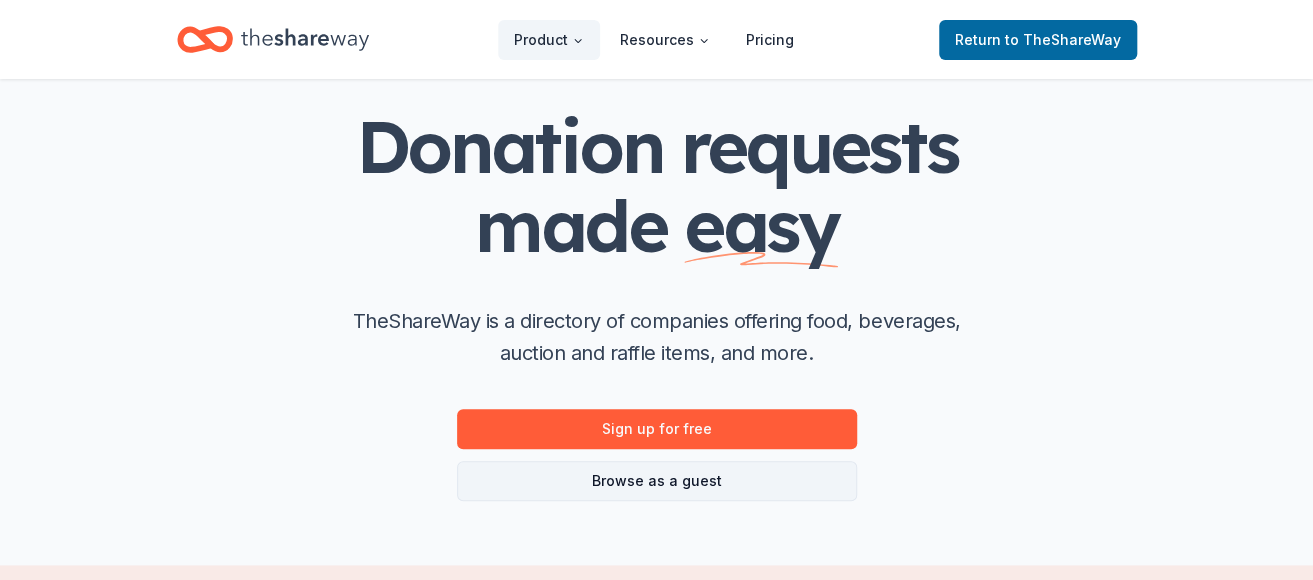 click on "Browse as a guest" at bounding box center (657, 481) 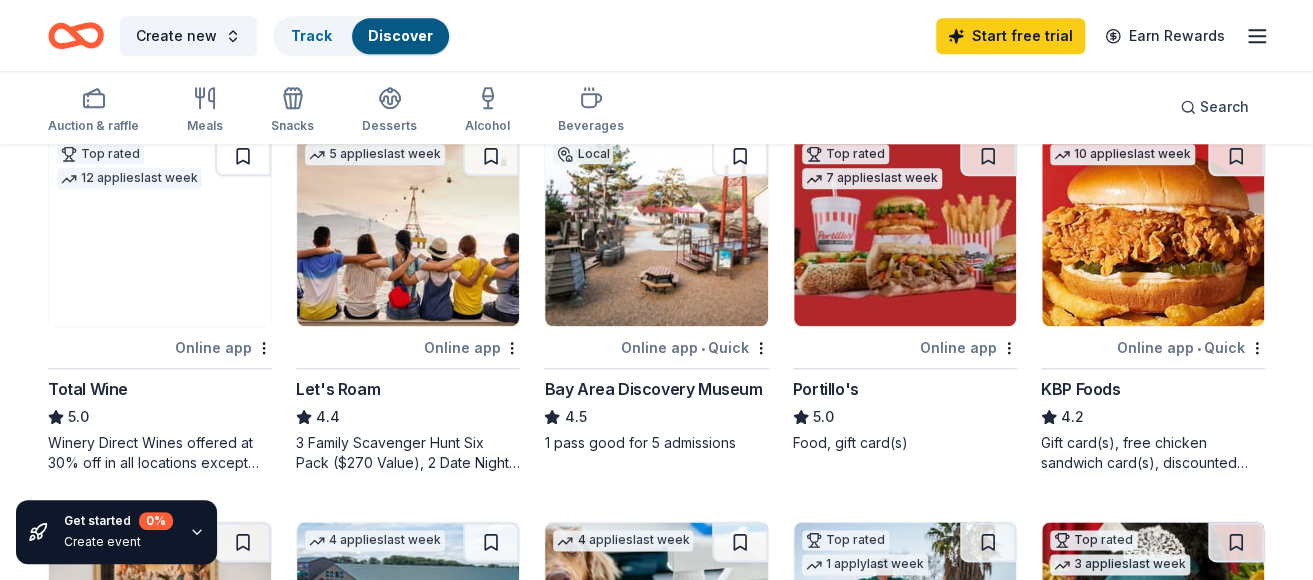 scroll, scrollTop: 800, scrollLeft: 0, axis: vertical 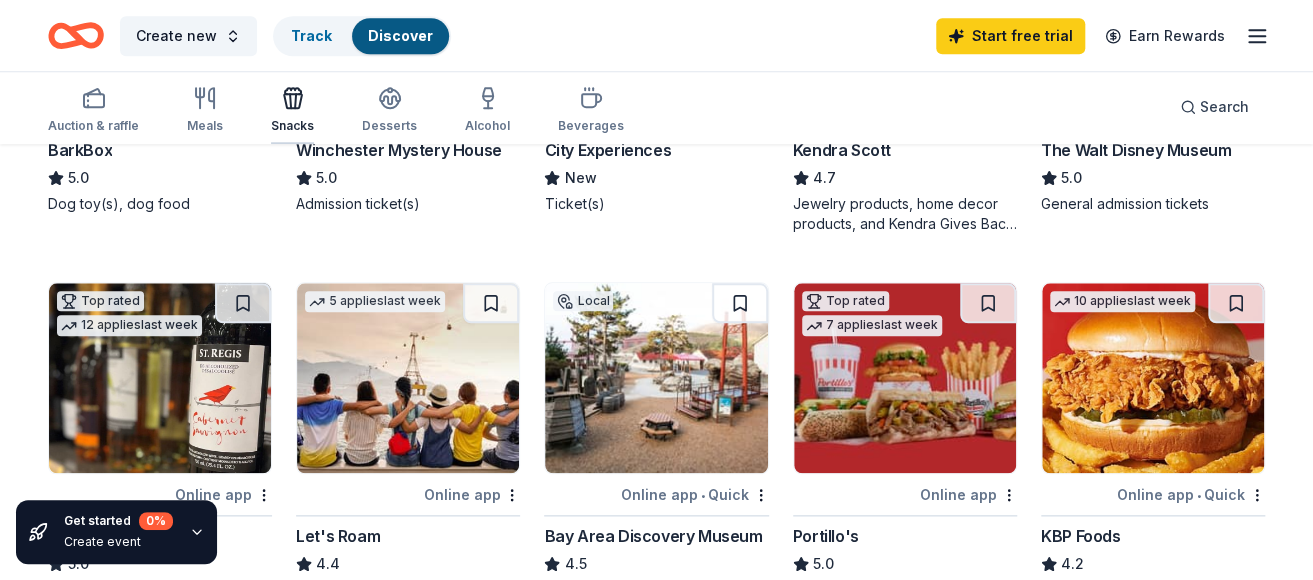 click at bounding box center [292, 98] 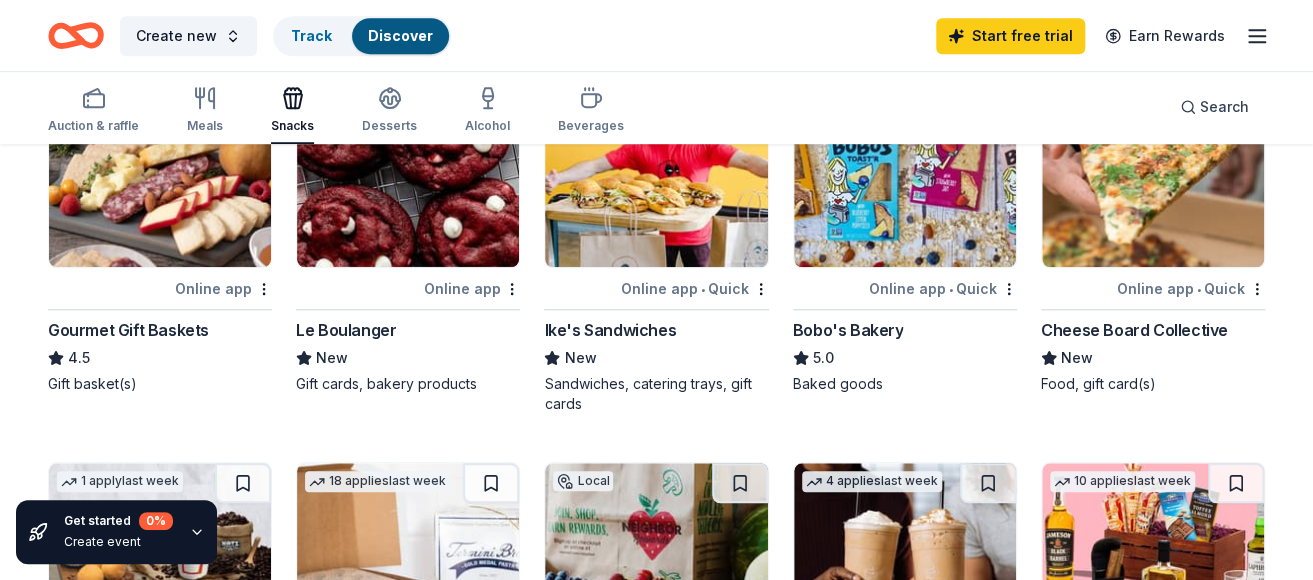 scroll, scrollTop: 500, scrollLeft: 0, axis: vertical 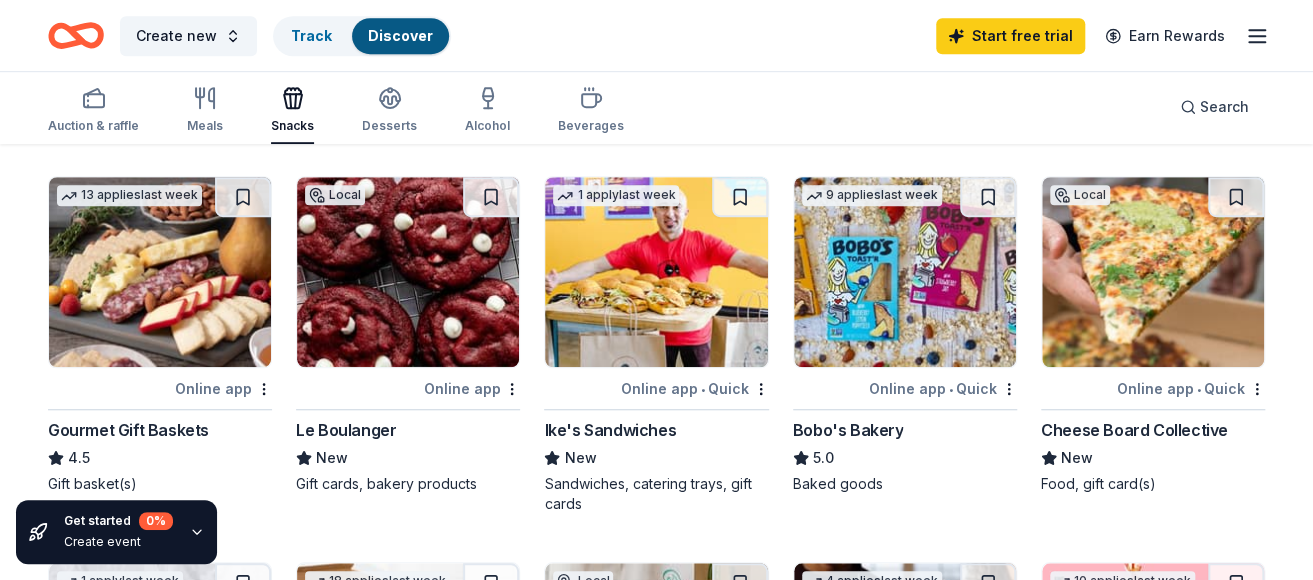 click on "Online app • Quick" at bounding box center [695, 388] 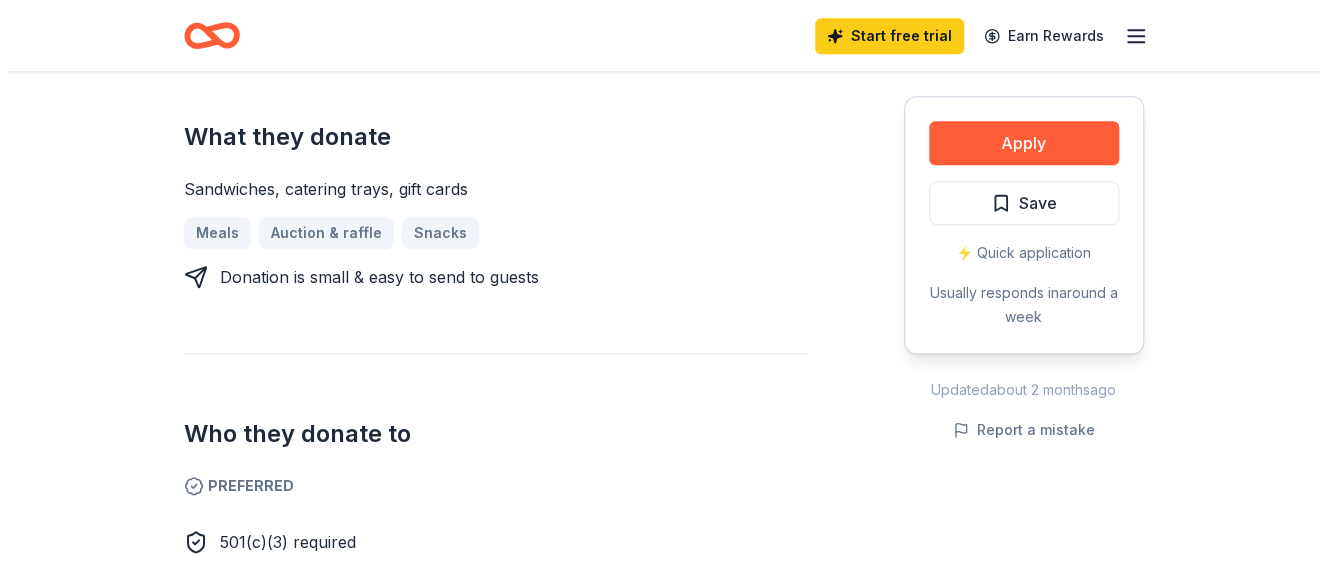 scroll, scrollTop: 700, scrollLeft: 0, axis: vertical 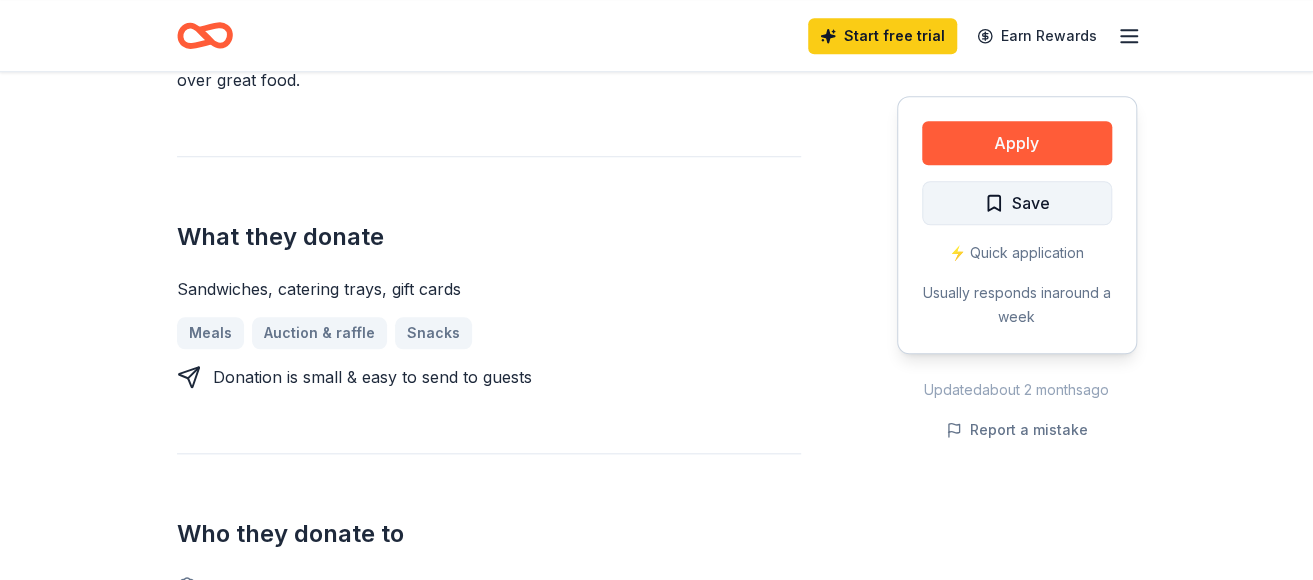click on "Save" at bounding box center [1031, 203] 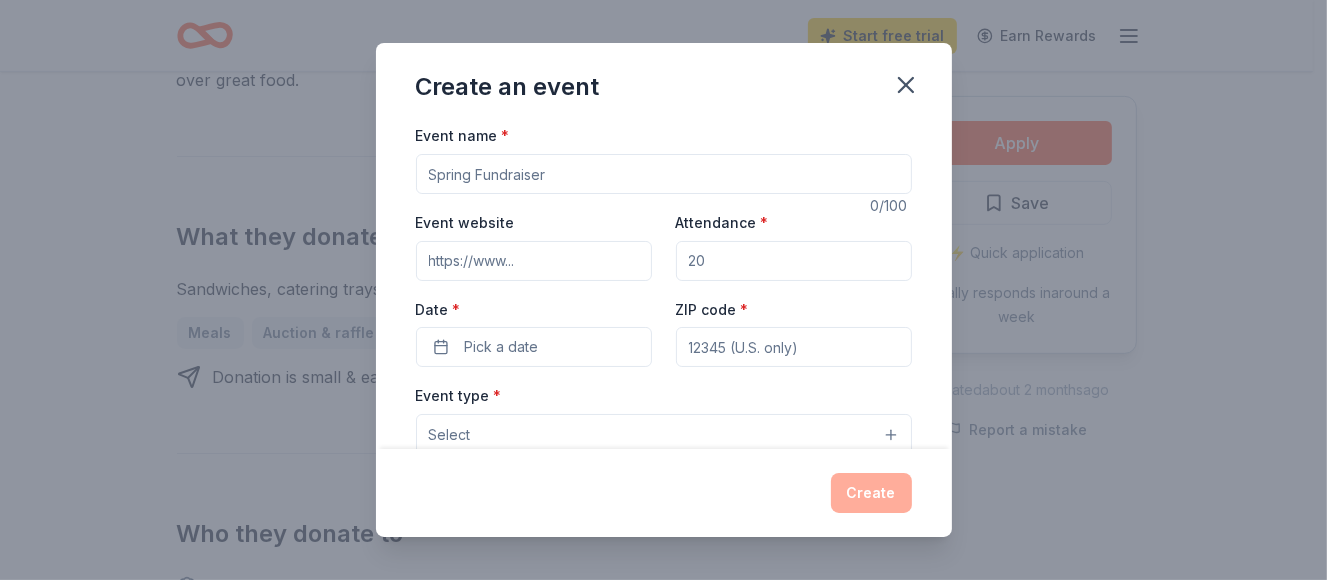 click on "Event name *" at bounding box center (664, 174) 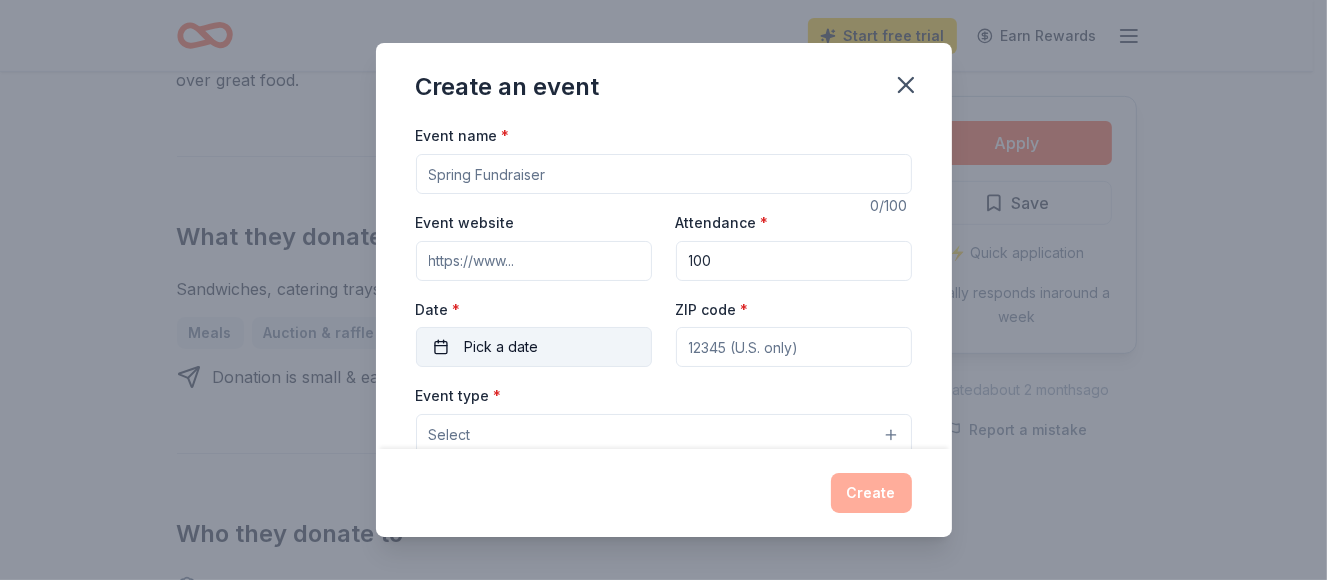 click on "Pick a date" at bounding box center [502, 347] 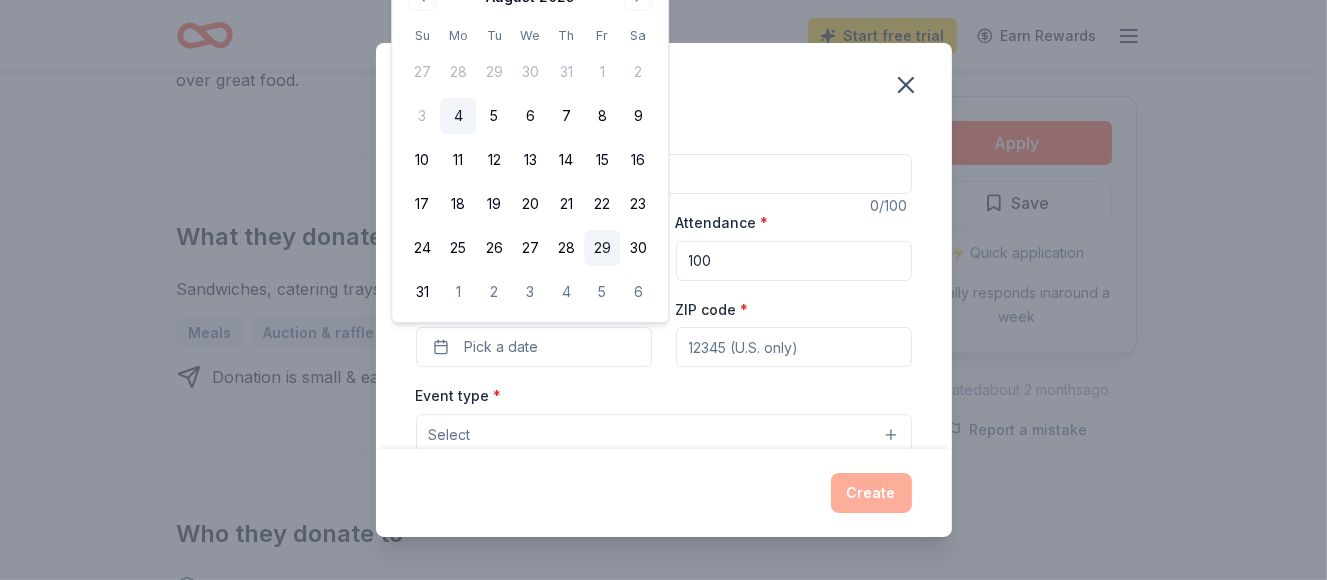 click on "29" at bounding box center [602, 248] 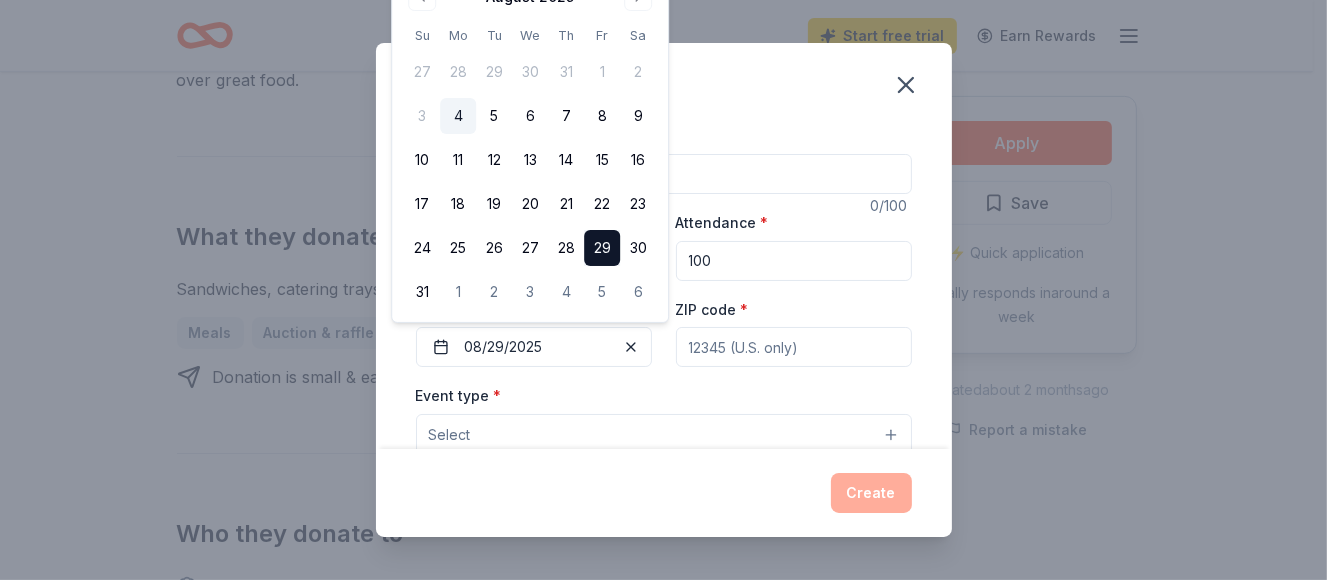 click on "ZIP code *" at bounding box center [794, 347] 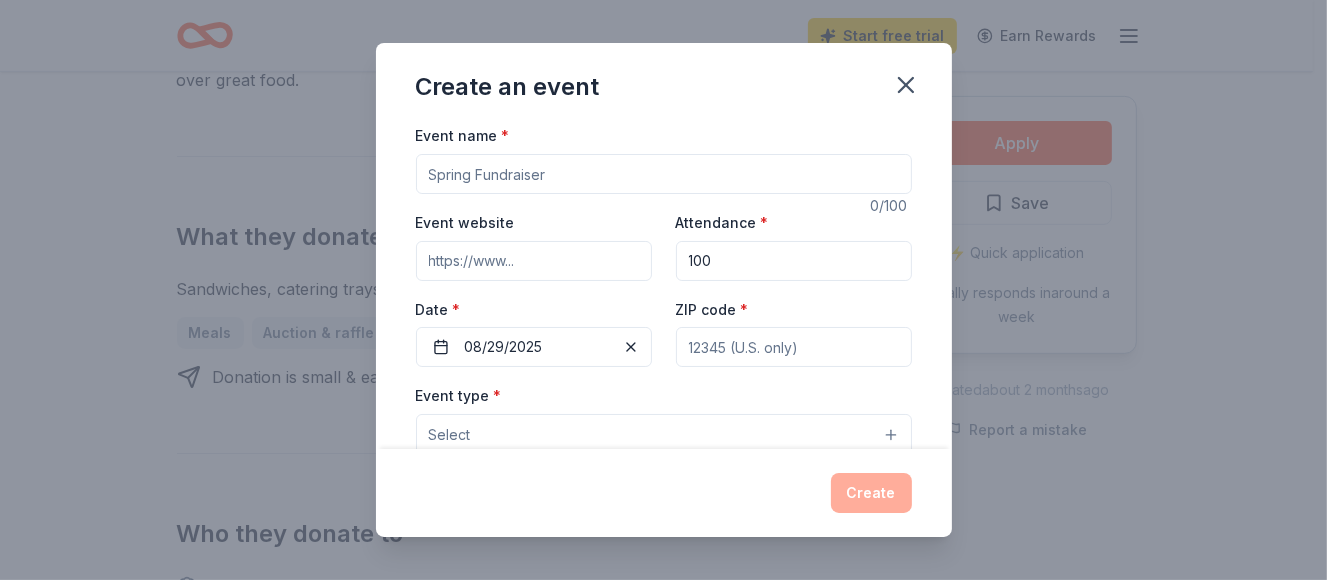 click on "100" at bounding box center [794, 261] 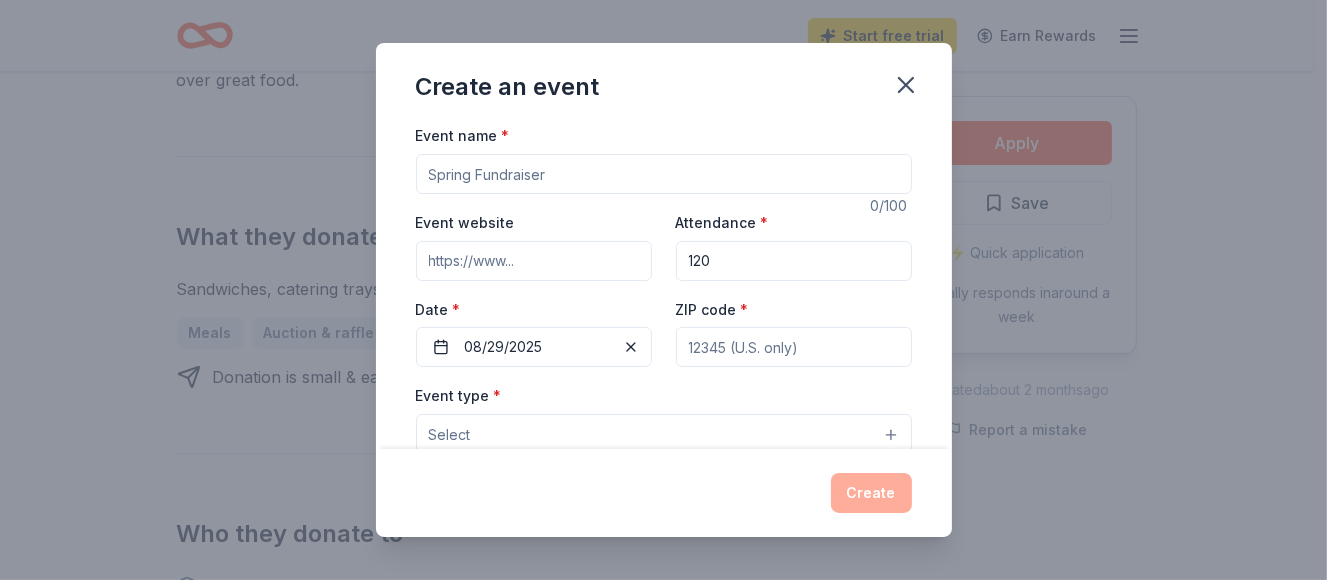 type on "120" 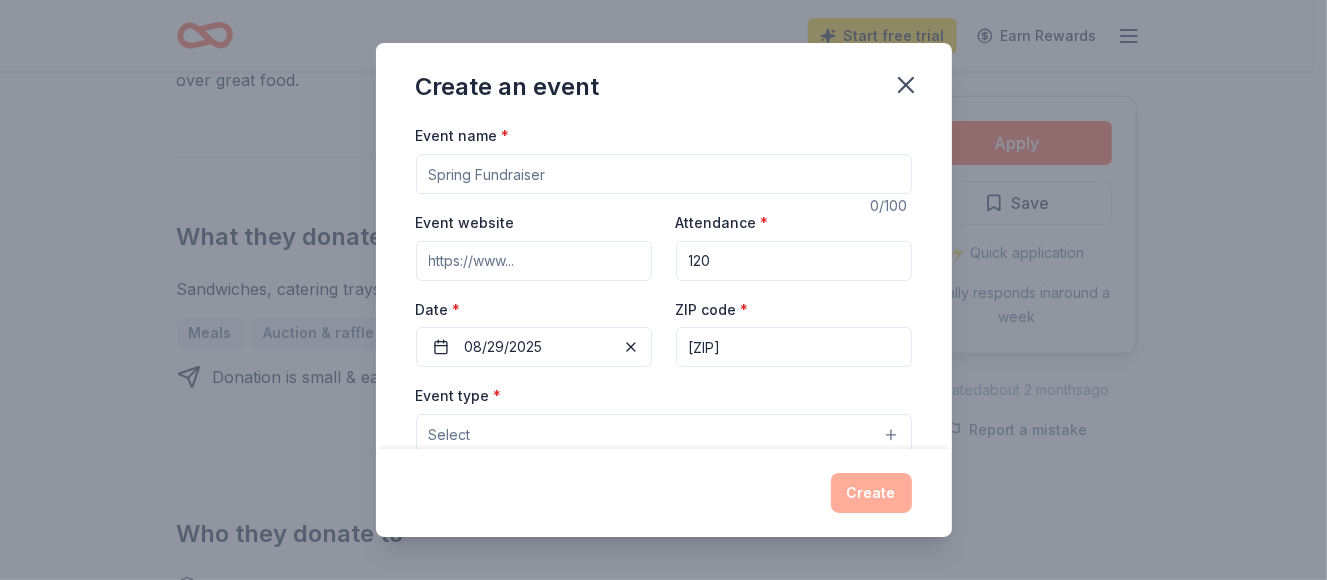 type on "[ZIP]" 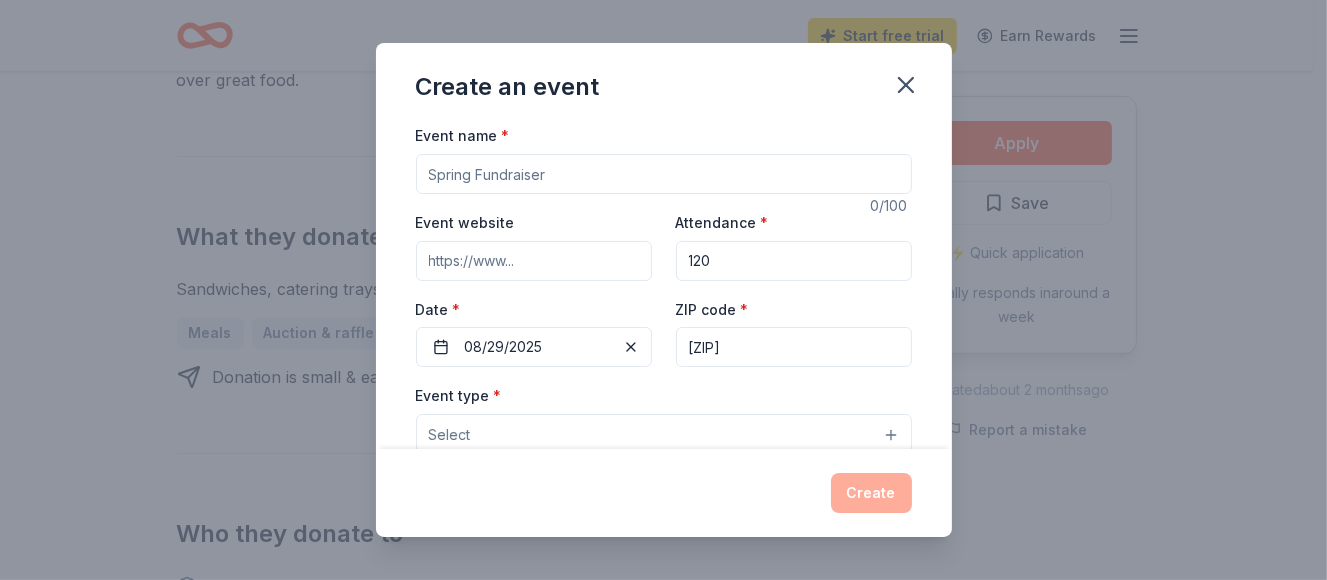 click on "Select" at bounding box center [664, 435] 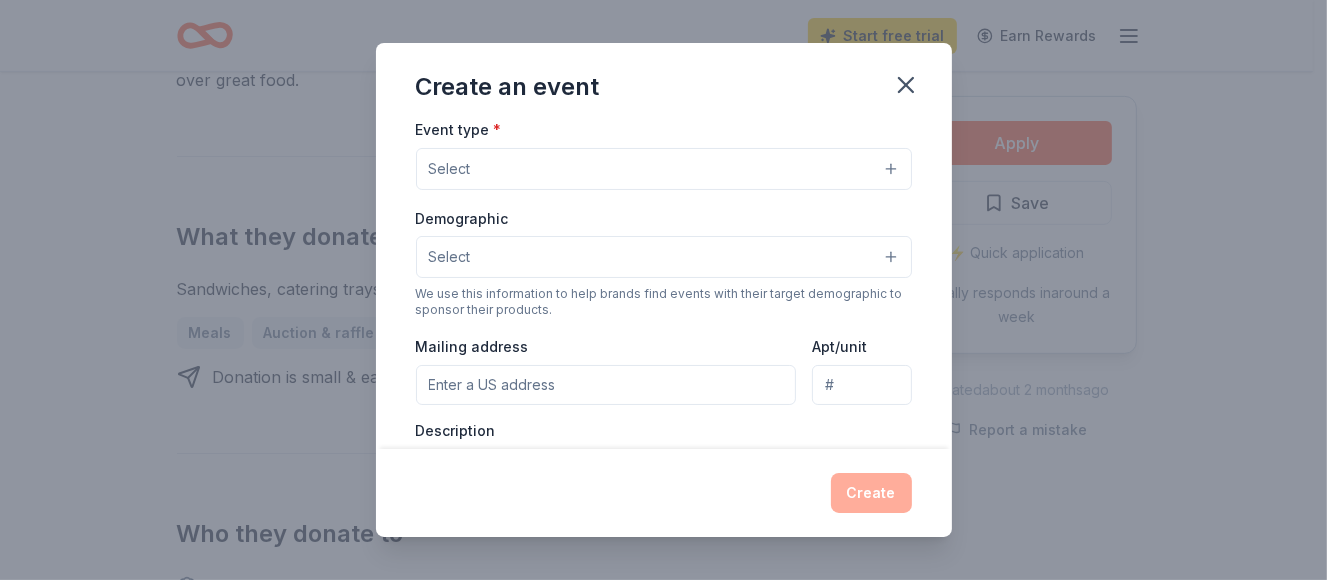 scroll, scrollTop: 300, scrollLeft: 0, axis: vertical 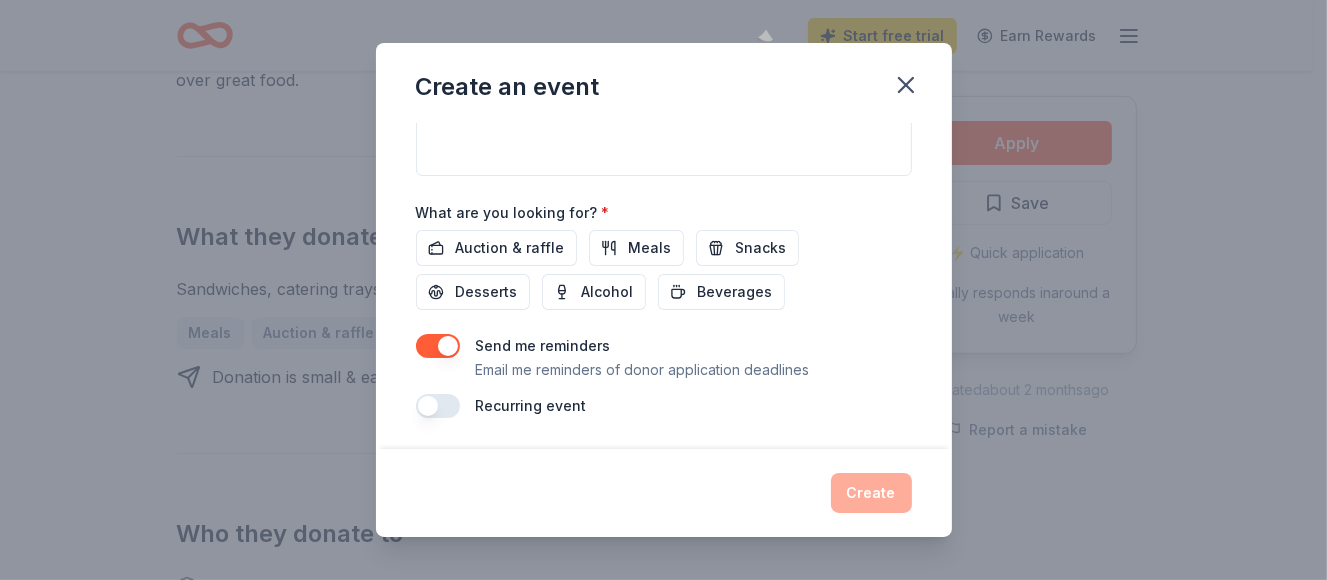 click at bounding box center (438, 406) 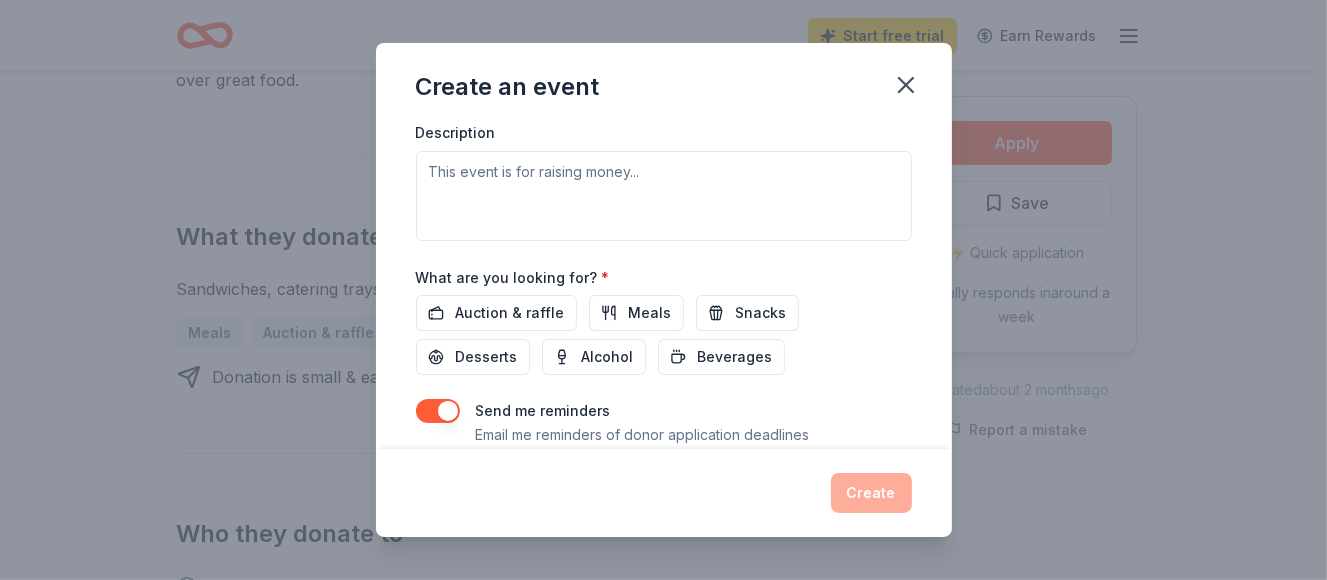 scroll, scrollTop: 529, scrollLeft: 0, axis: vertical 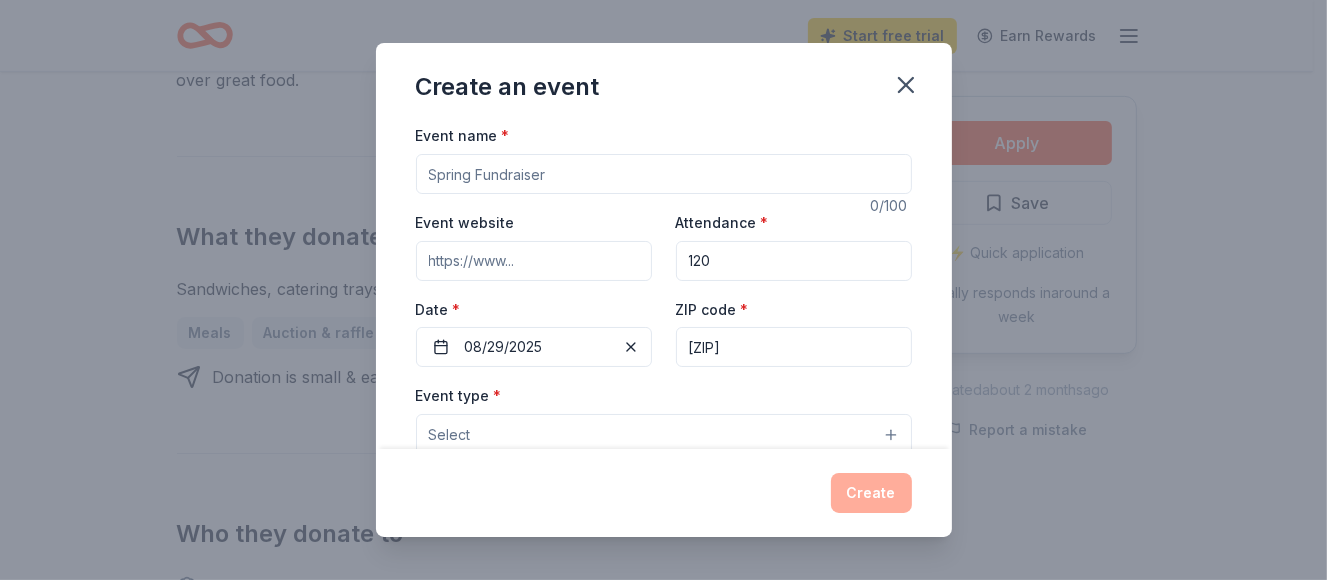 click on "Event name *" at bounding box center (664, 174) 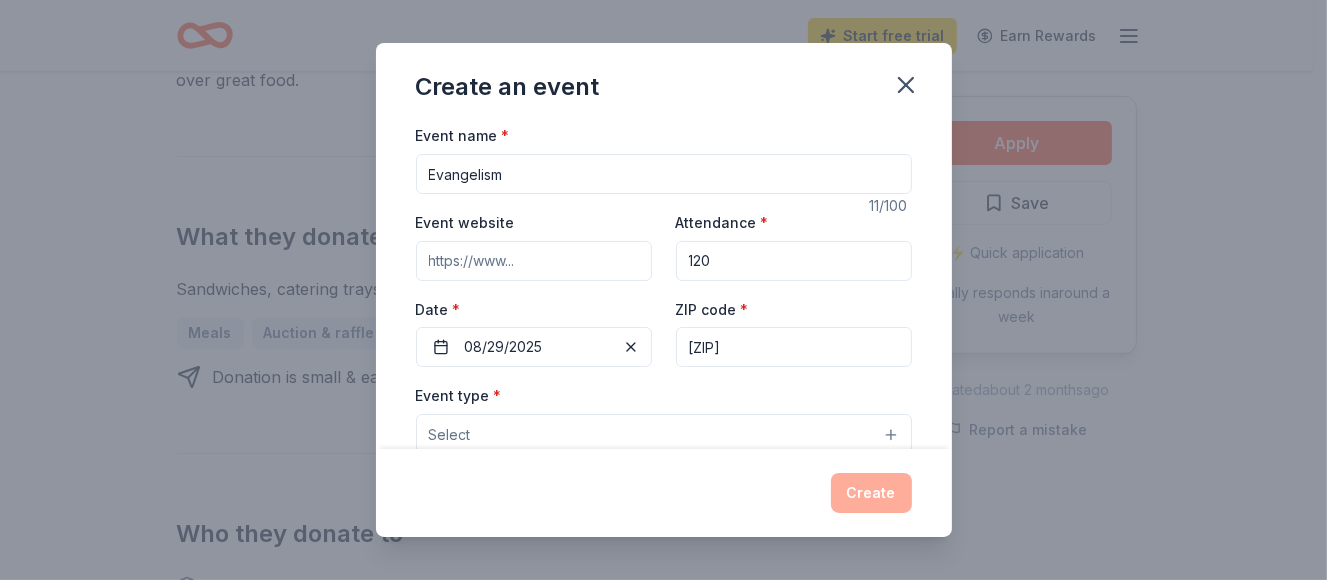 click on "Event website" at bounding box center [534, 245] 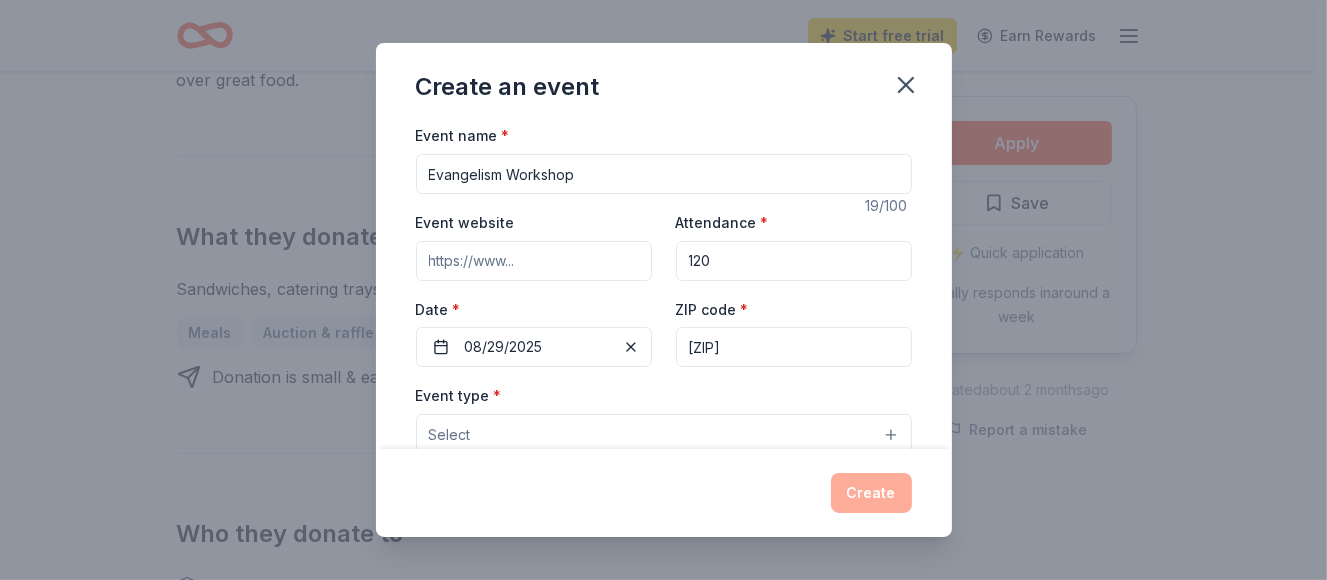 type on "Evangelism Workshop" 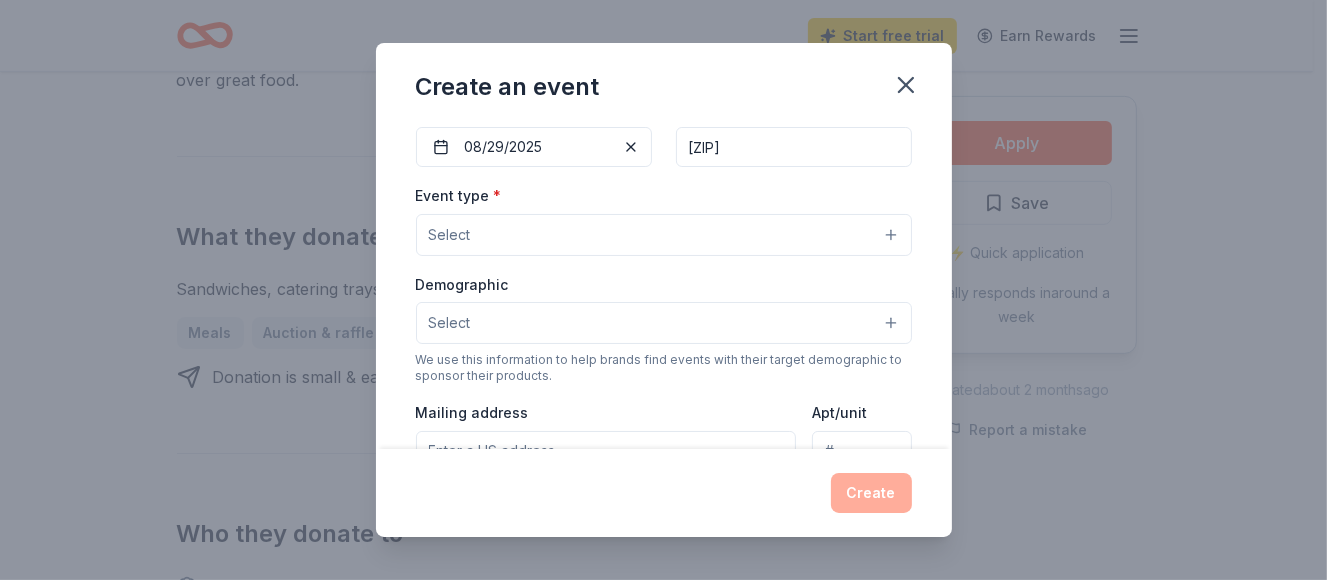 scroll, scrollTop: 300, scrollLeft: 0, axis: vertical 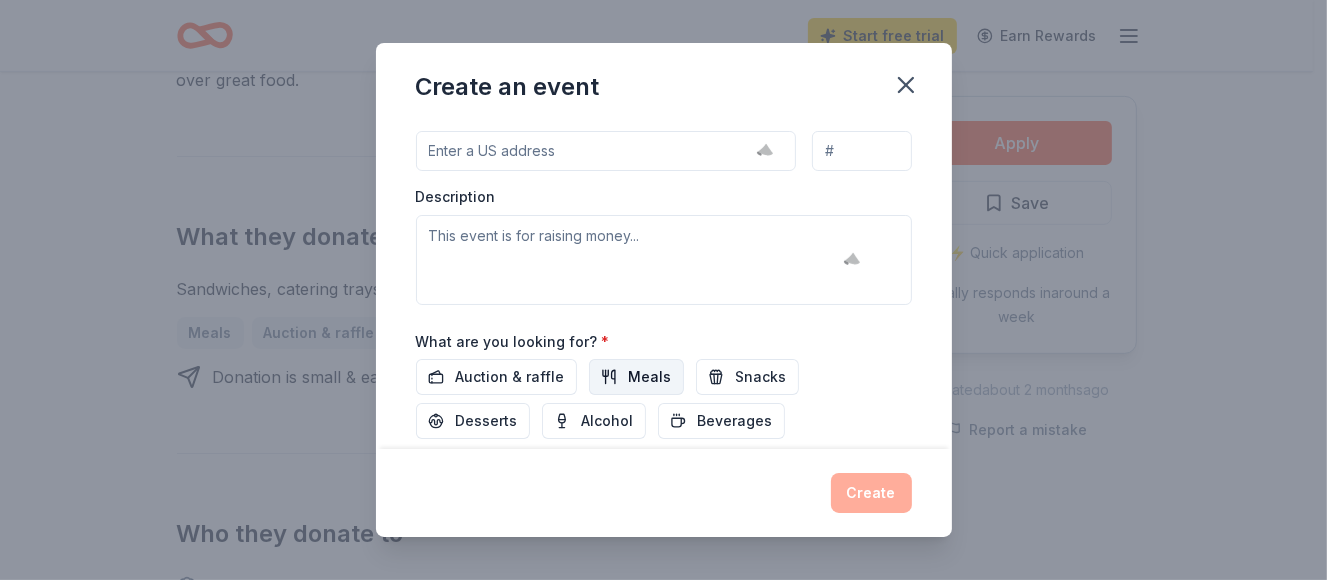 click on "Meals" at bounding box center (650, 377) 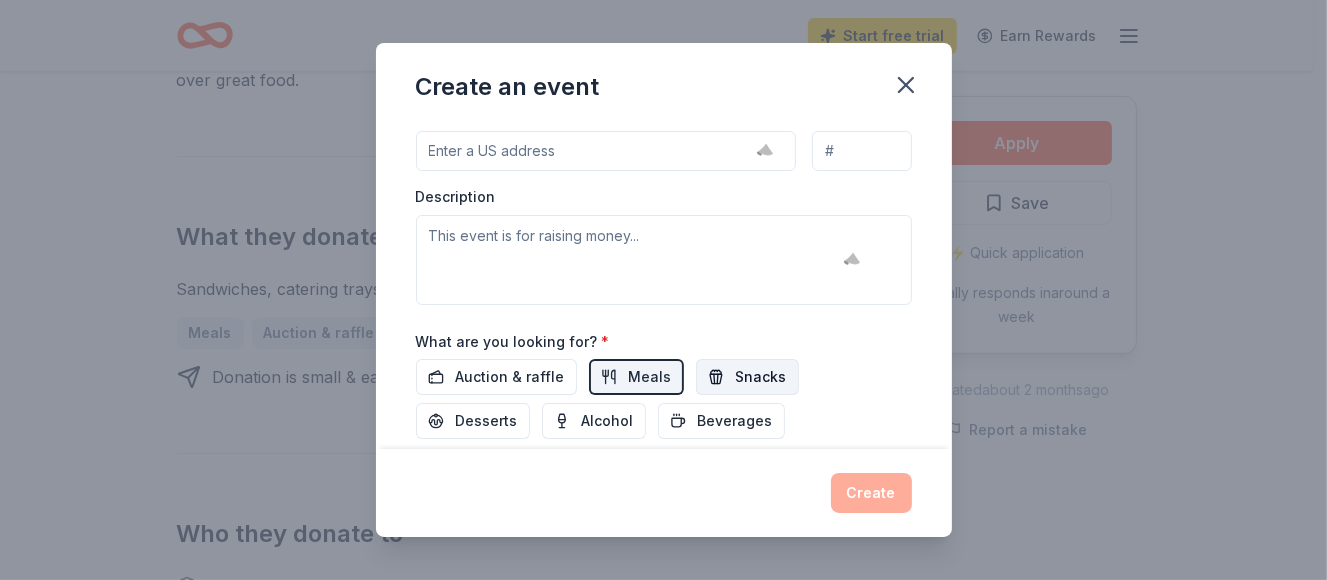 click on "Snacks" at bounding box center [761, 377] 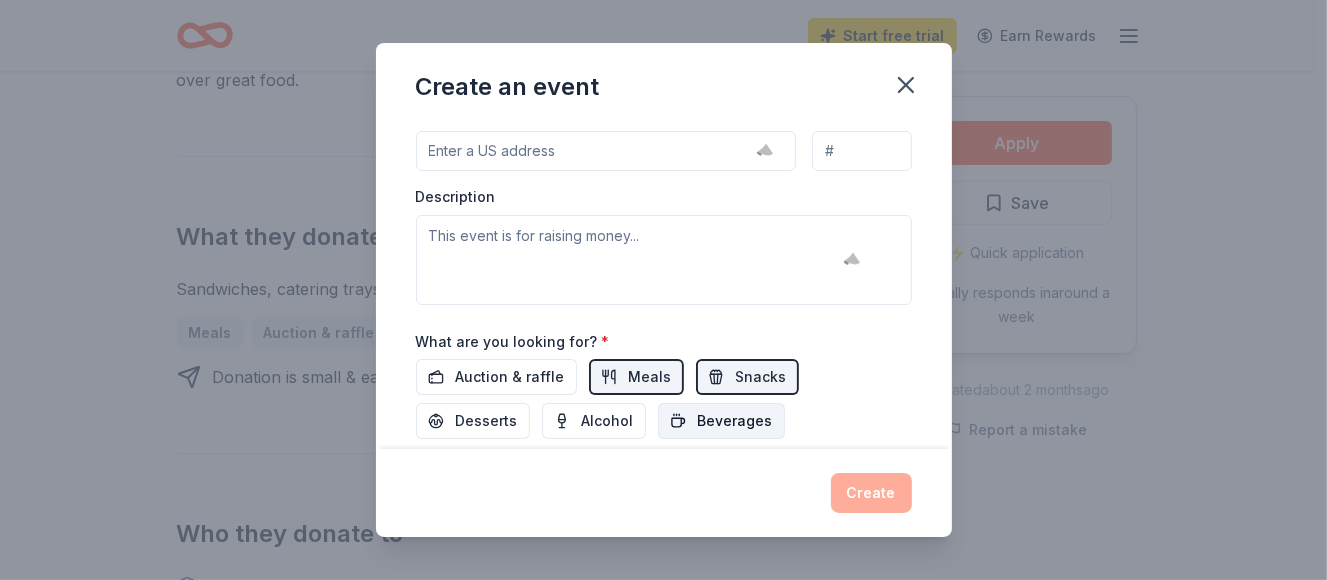 click on "Beverages" at bounding box center (735, 421) 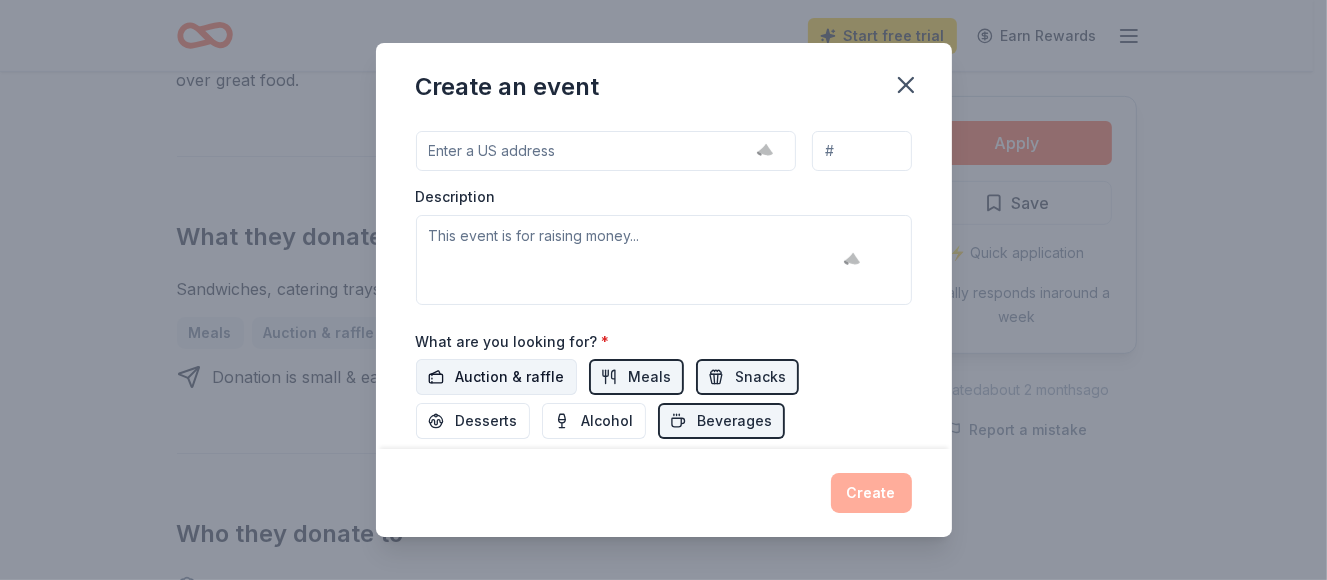 click on "Auction & raffle" at bounding box center [510, 377] 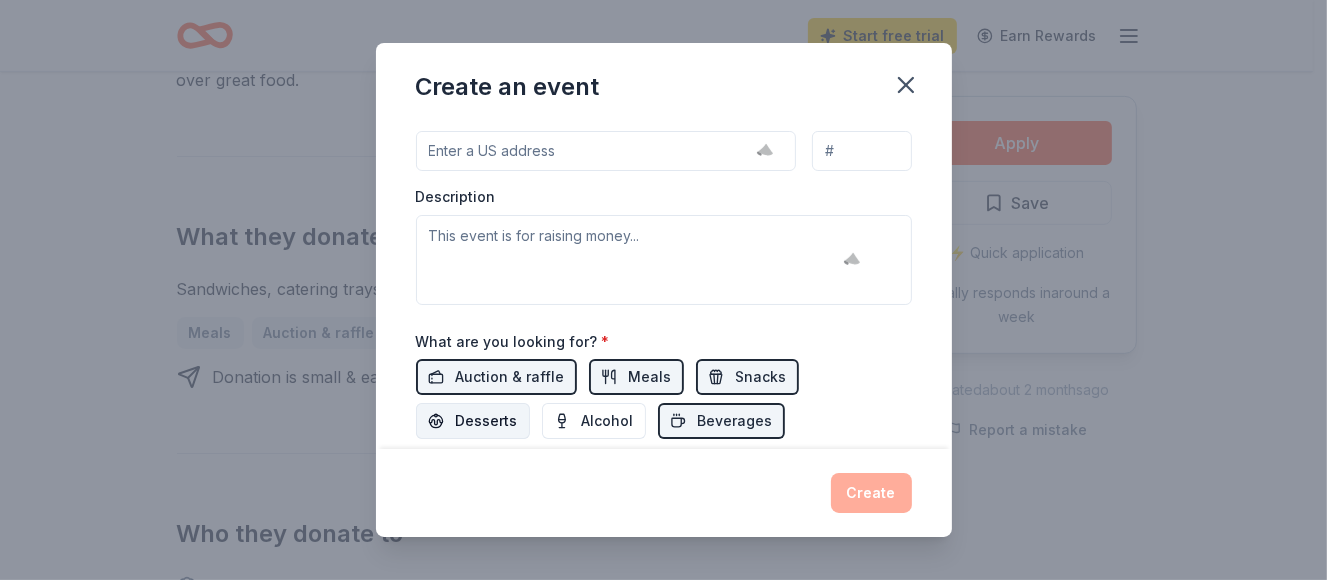 click on "Desserts" at bounding box center [487, 421] 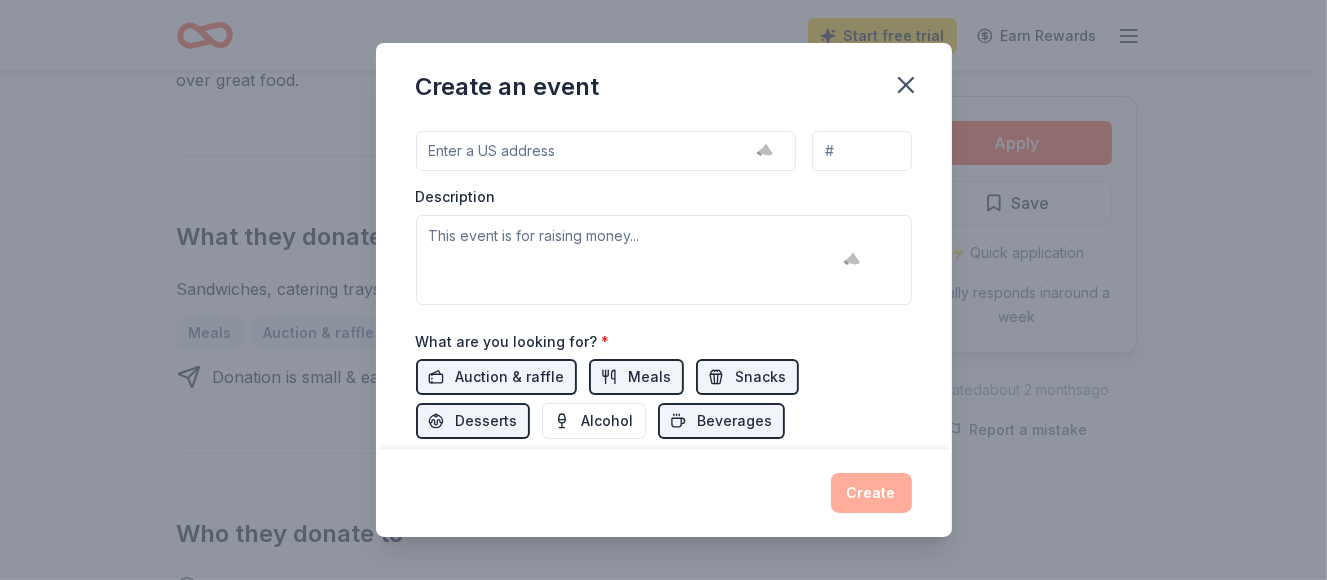 click on "Mailing address" at bounding box center (606, 151) 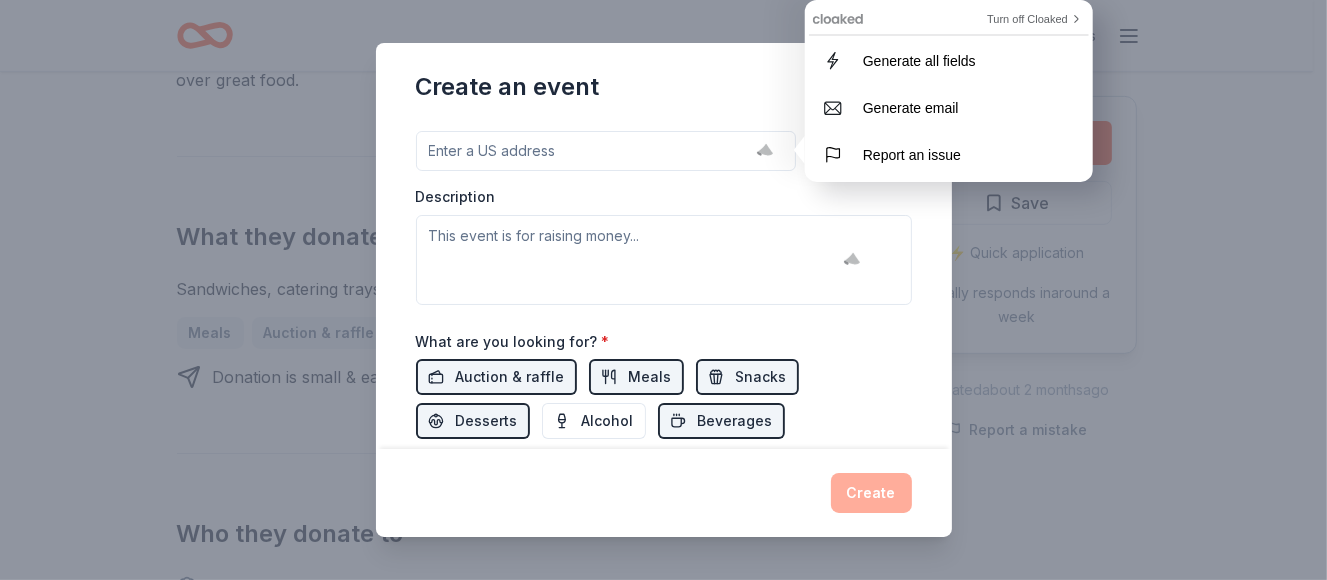 scroll, scrollTop: 0, scrollLeft: 0, axis: both 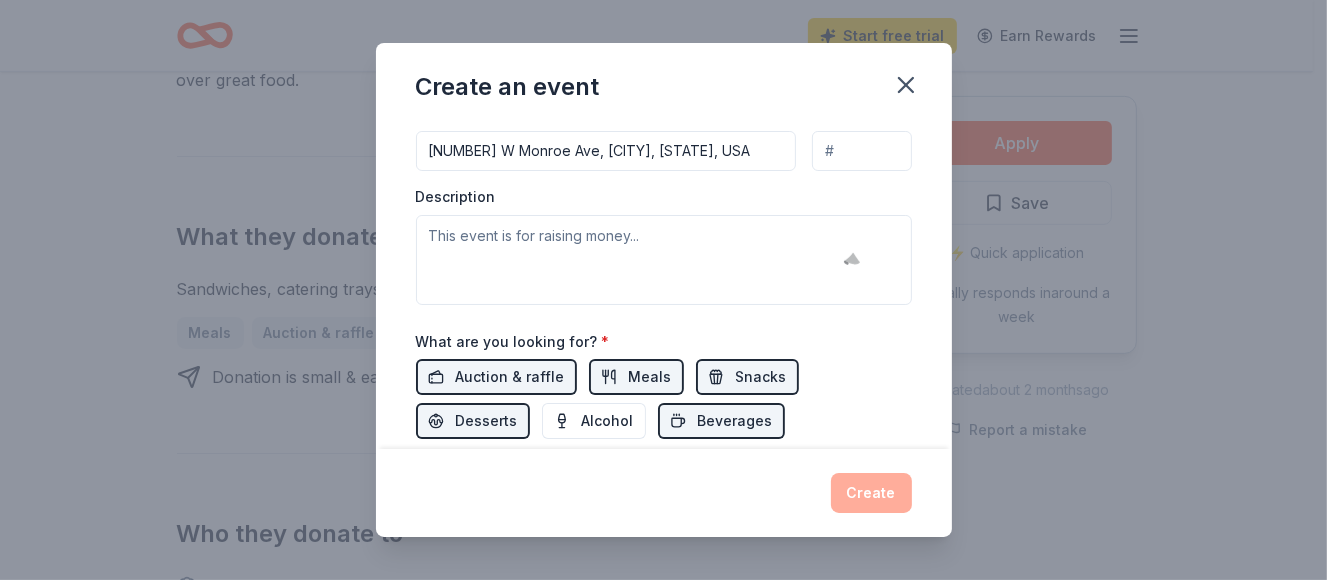 type on "[NUMBER] West Monroe Avenue, [CITY], [STATE], [ZIP]" 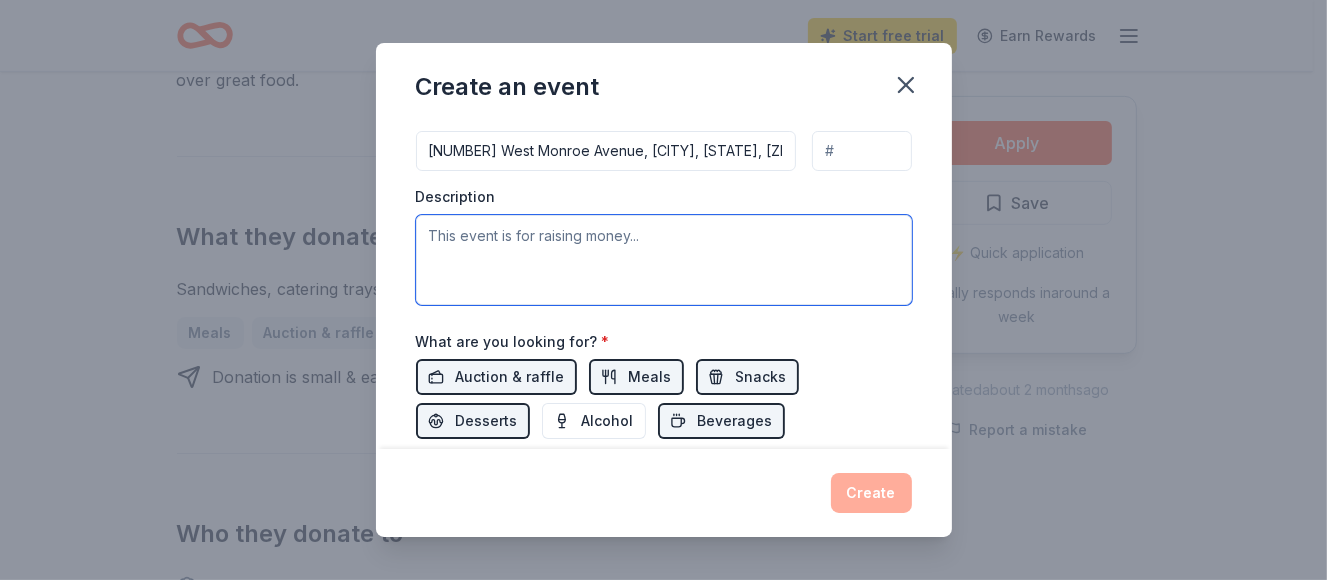 click at bounding box center (664, 260) 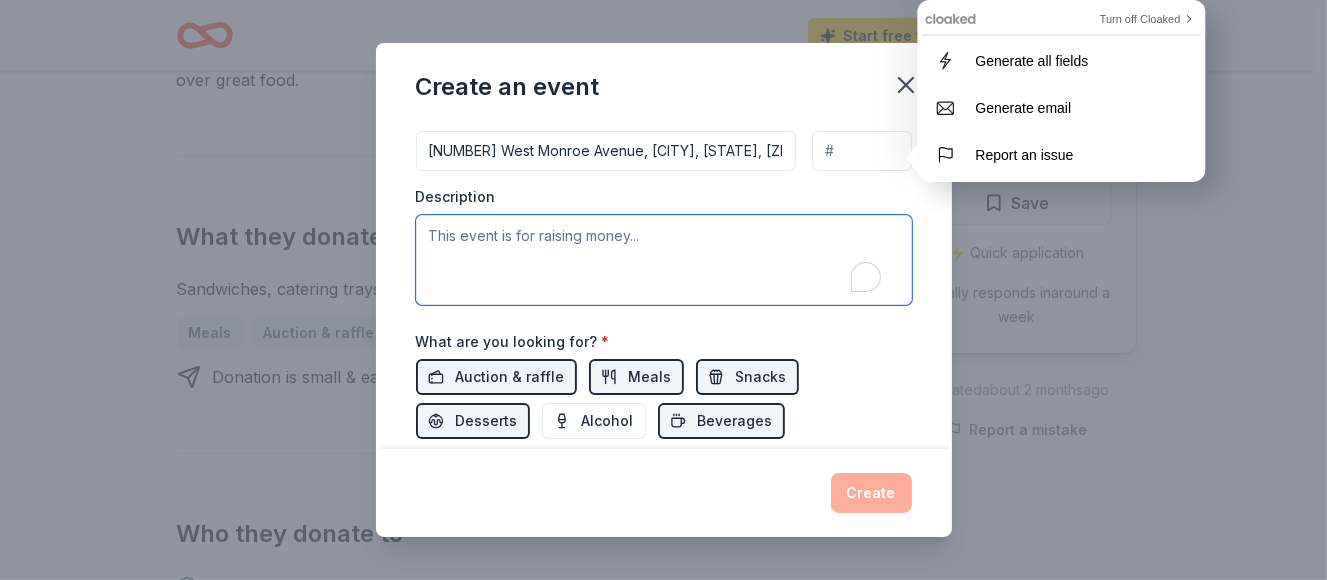 scroll, scrollTop: 0, scrollLeft: 0, axis: both 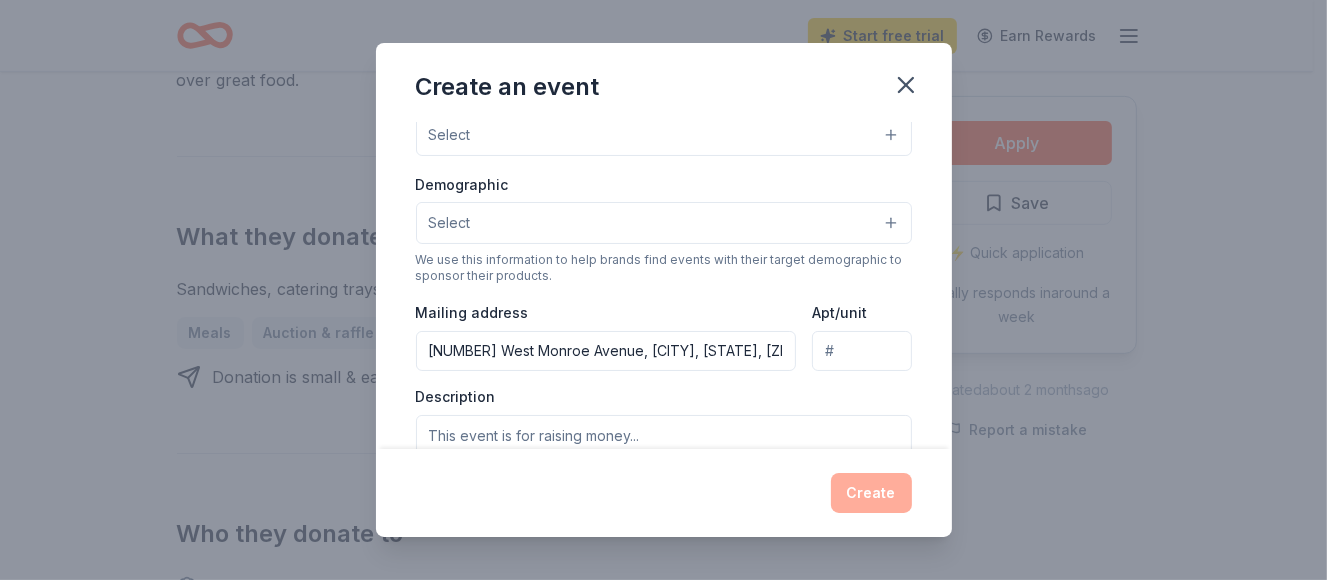 click on "Select" at bounding box center (664, 223) 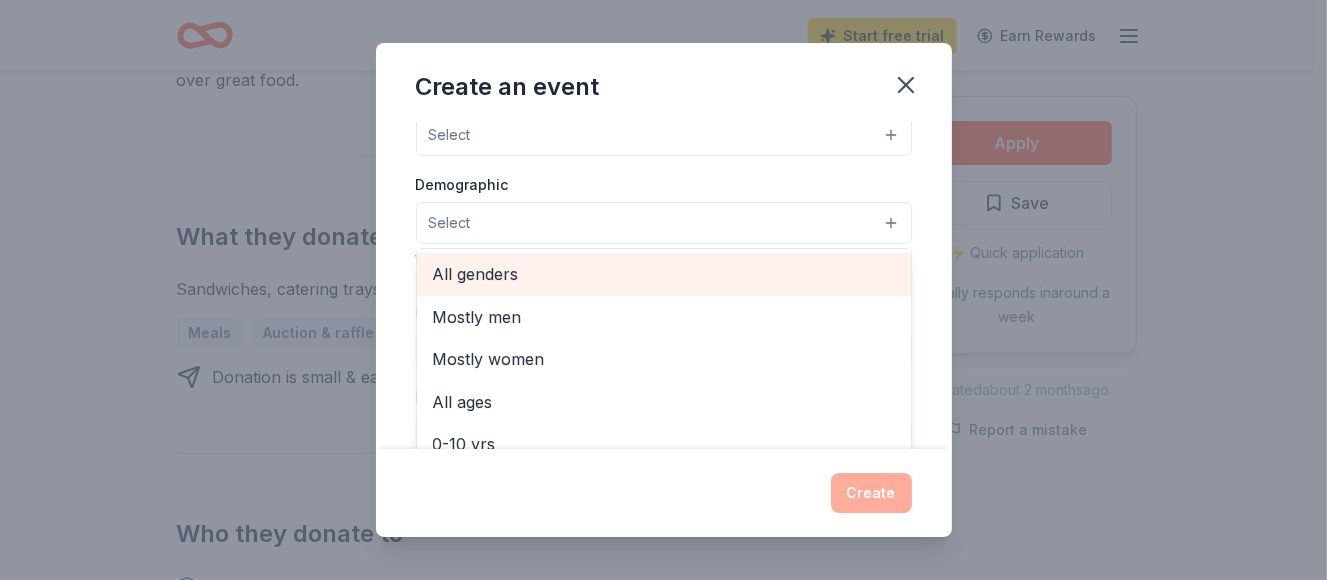 click on "All genders" at bounding box center (664, 274) 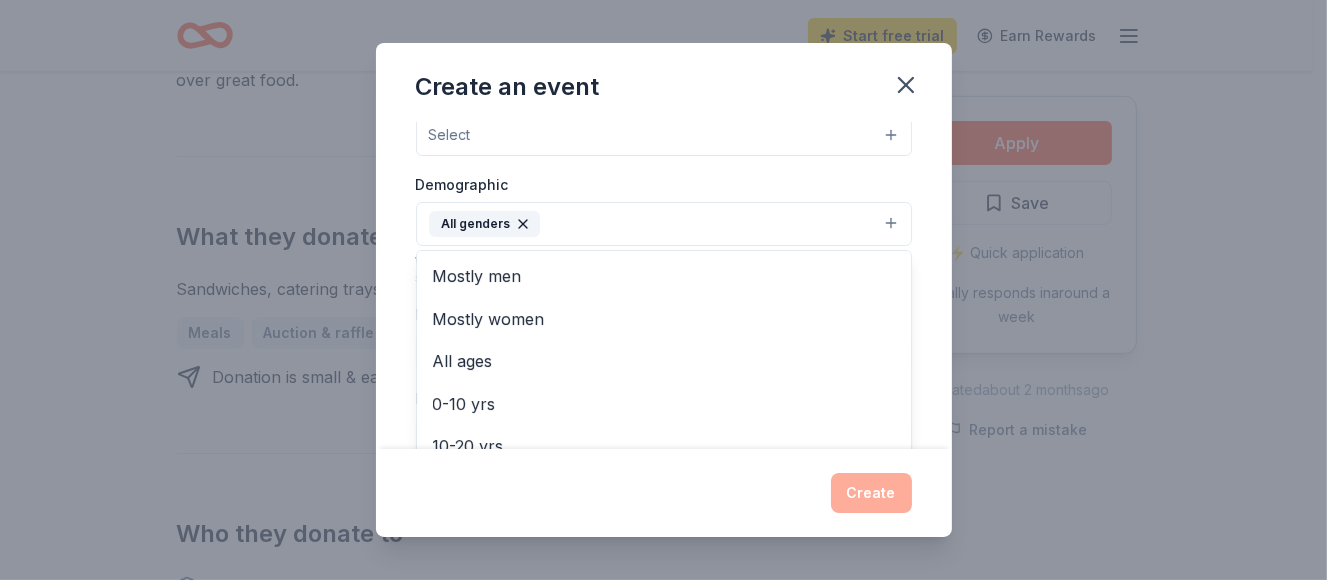 click on "Event type * Select Demographic All genders Mostly men Mostly women All ages 0-10 yrs 10-20 yrs 20-30 yrs 30-40 yrs 40-50 yrs 50-60 yrs 60-70 yrs 70-80 yrs 80+ yrs We use this information to help brands find events with their target demographic to sponsor their products. Mailing address [NUMBER] West Monroe Avenue, [CITY], [STATE], [ZIP] Apt/unit Description" at bounding box center (664, 294) 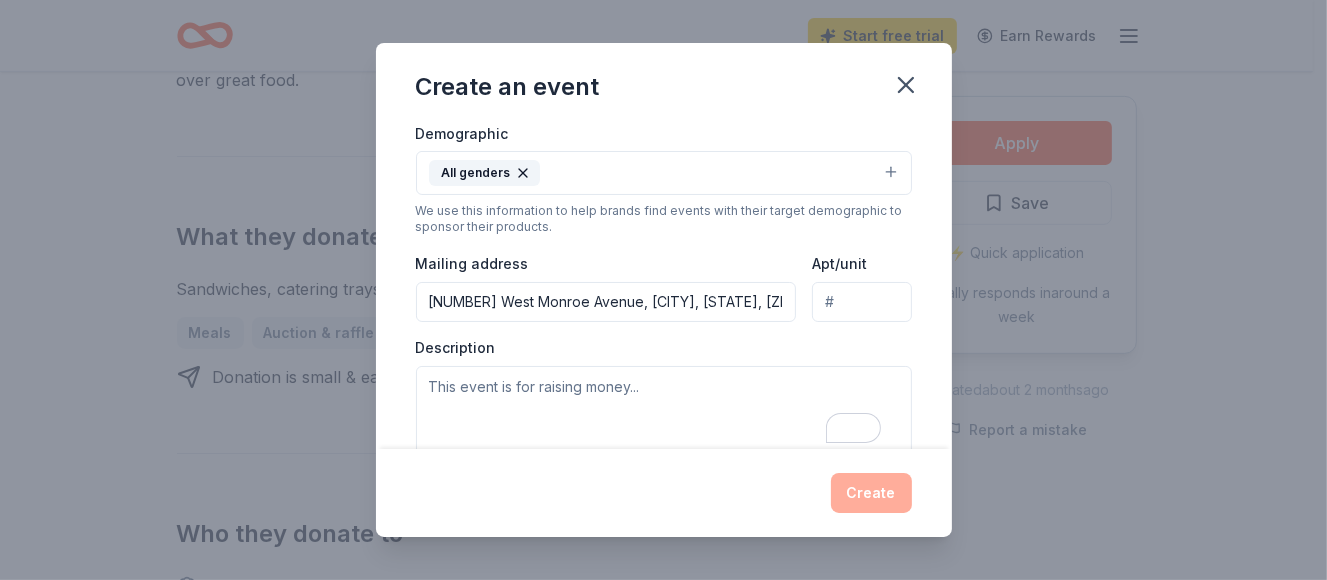 scroll, scrollTop: 400, scrollLeft: 0, axis: vertical 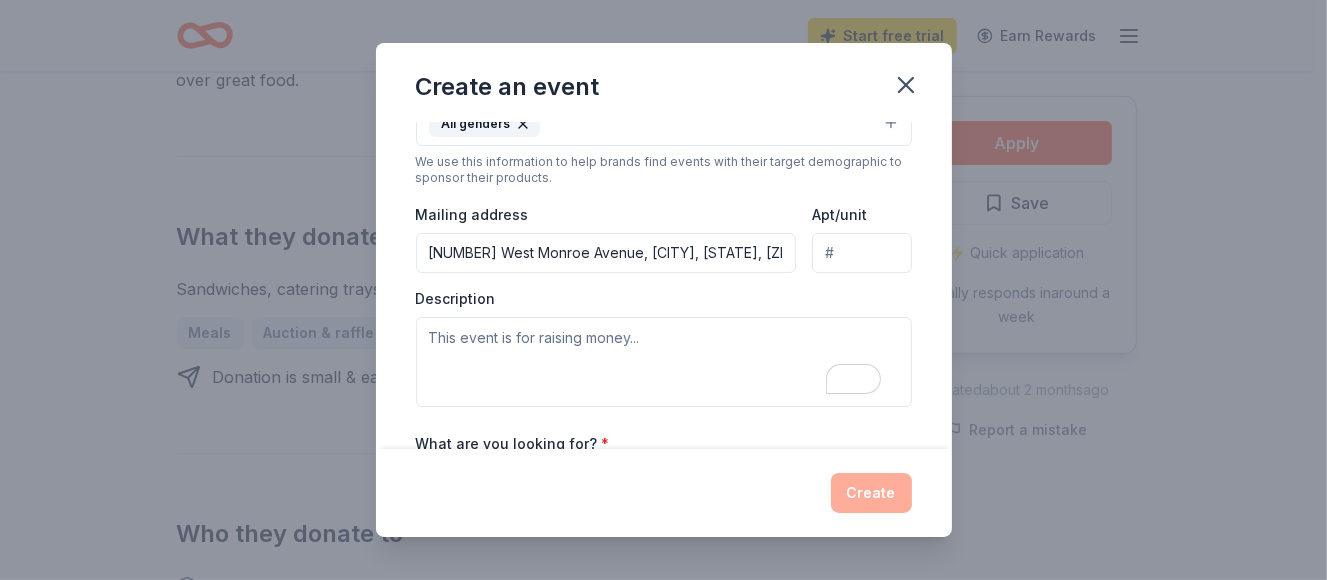 click on "Event name * Evangelism Workshop 19 /100 Event website Attendance * 120 Date * 08/29/2025 ZIP code * [ZIP] Event type * Select Demographic All genders We use this information to help brands find events with their target demographic to sponsor their products. Mailing address [NUMBER] West Monroe Avenue, [CITY], [STATE], [ZIP] Apt/unit Description What are you looking for? * Auction & raffle Meals Snacks Desserts Alcohol Beverages Send me reminders Email me reminders of donor application deadlines Recurring event This is a recurring event. The next event is in: August 2026" at bounding box center (664, 285) 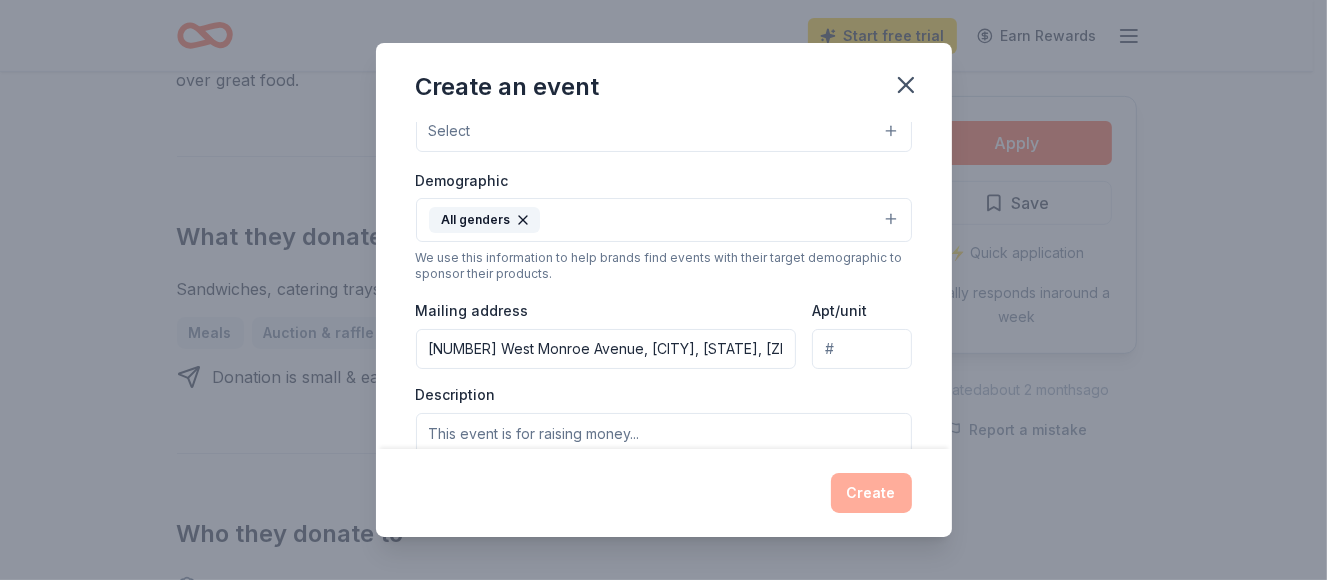 scroll, scrollTop: 300, scrollLeft: 0, axis: vertical 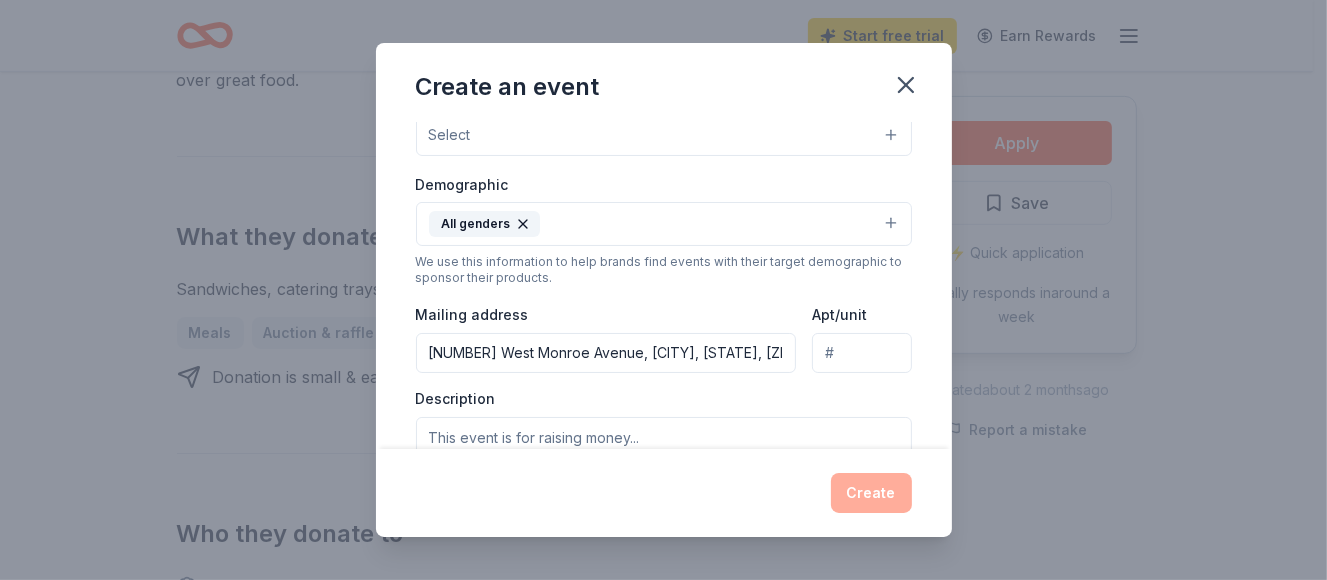 click on "All genders" at bounding box center [664, 224] 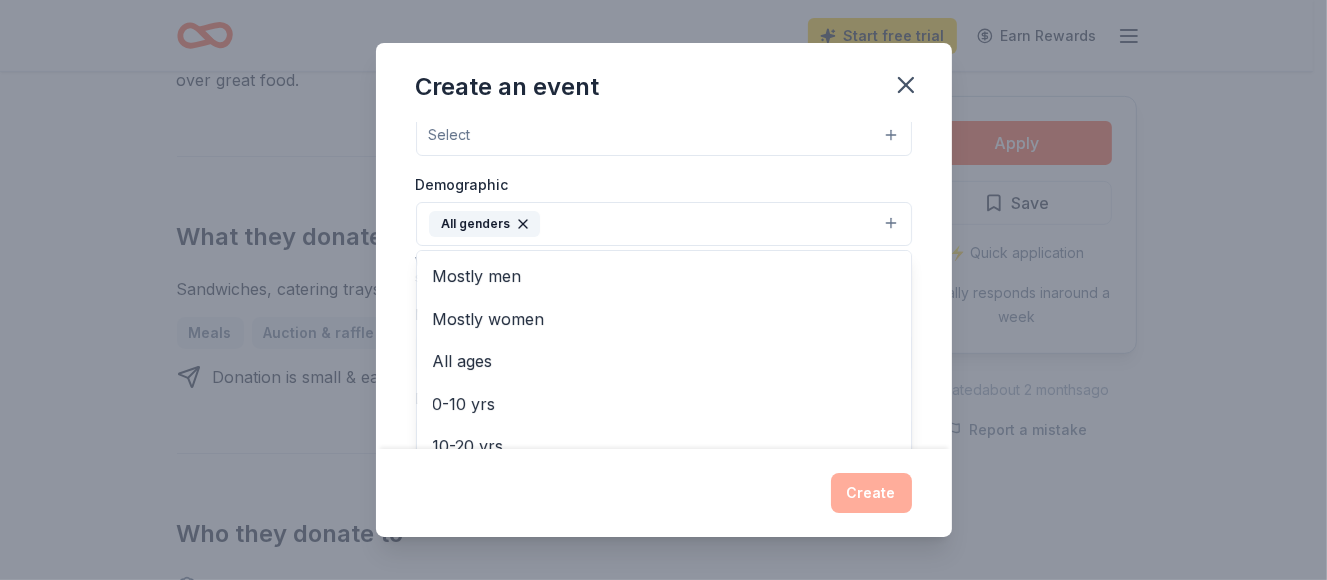 scroll, scrollTop: 400, scrollLeft: 0, axis: vertical 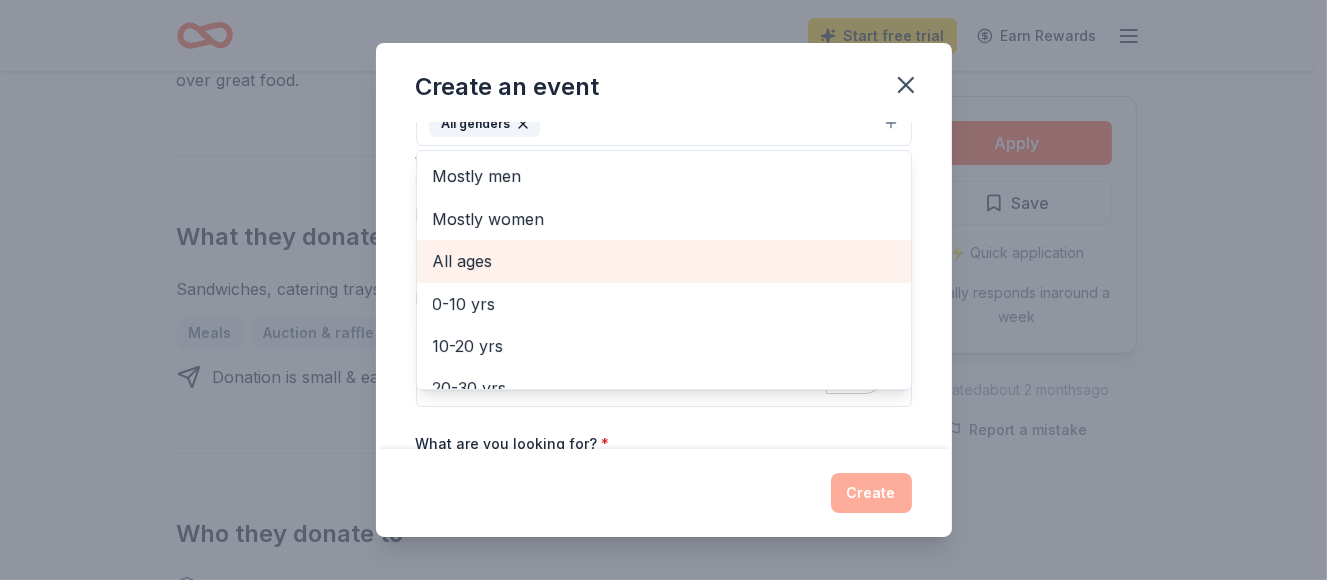 click on "All ages" at bounding box center (664, 261) 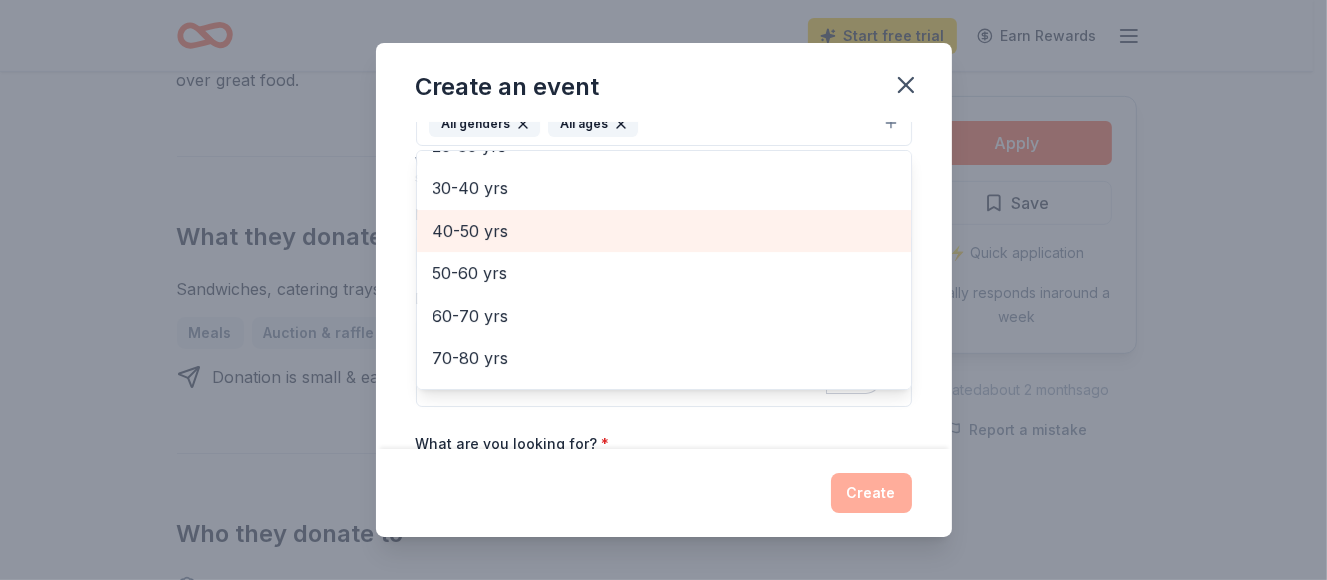 scroll, scrollTop: 235, scrollLeft: 0, axis: vertical 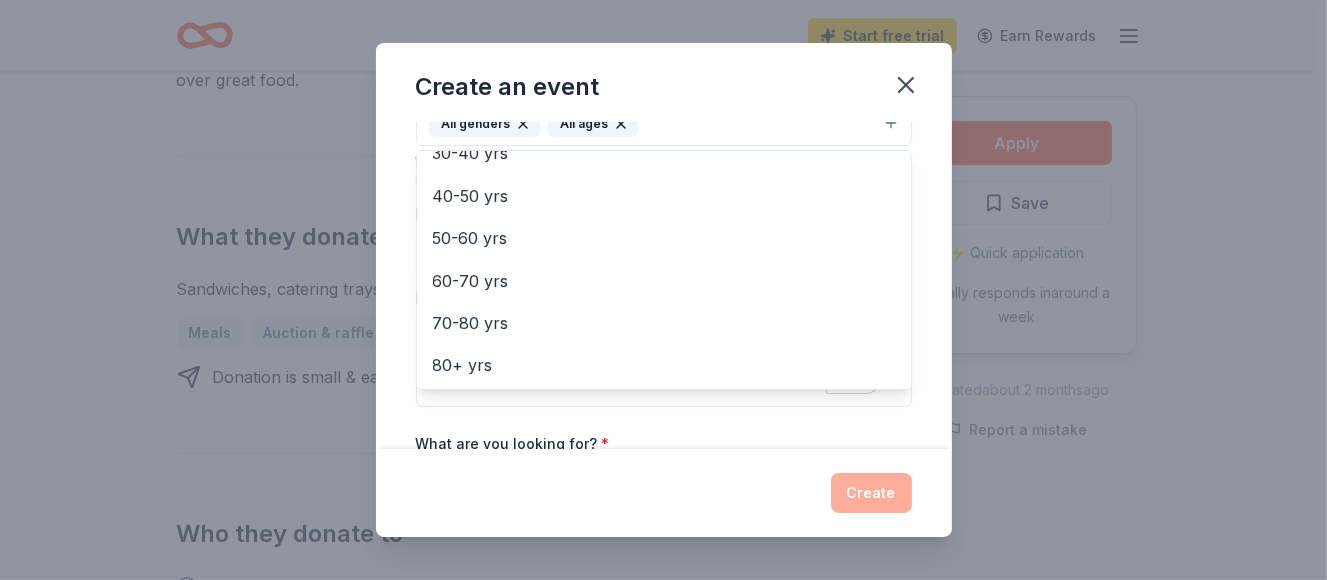 click on "Create an event Event name * Evangelism Workshop 19 /100 Event website Attendance * 120 Date * 08/29/2025 ZIP code * [ZIP] Event type * Select Demographic All genders All ages Mostly men Mostly women 0-10 yrs 10-20 yrs 20-30 yrs 30-40 yrs 40-50 yrs 50-60 yrs 60-70 yrs 70-80 yrs 80+ yrs We use this information to help brands find events with their target demographic to sponsor their products. Mailing address [NUMBER] West Monroe Avenue, [CITY], [STATE], [ZIP] Apt/unit Description What are you looking for? * Auction & raffle Meals Snacks Desserts Alcohol Beverages Send me reminders Email me reminders of donor application deadlines Recurring event This is a recurring event. The next event is in: August 2026 Create" at bounding box center (664, 289) 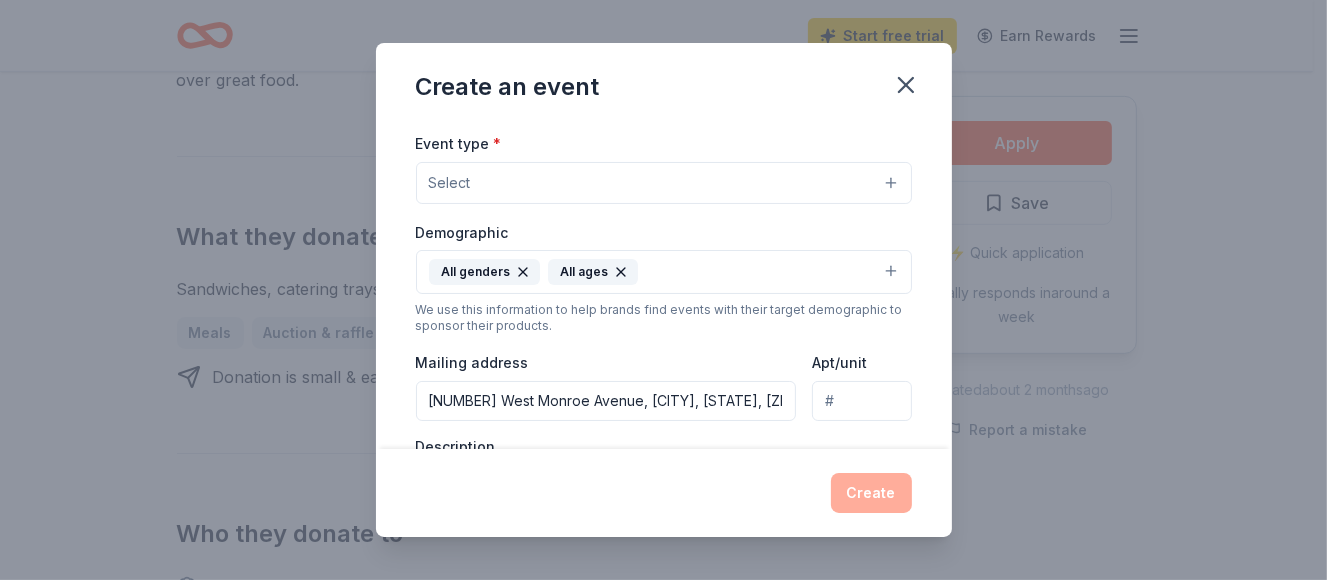 scroll, scrollTop: 178, scrollLeft: 0, axis: vertical 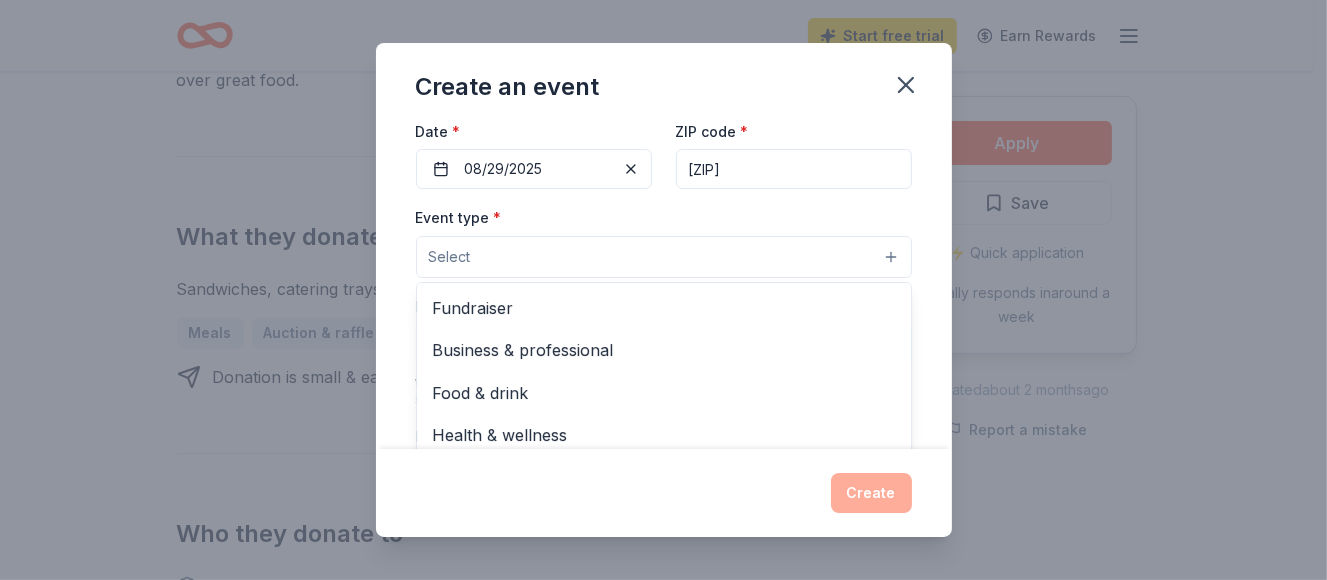 click on "Select" at bounding box center (664, 257) 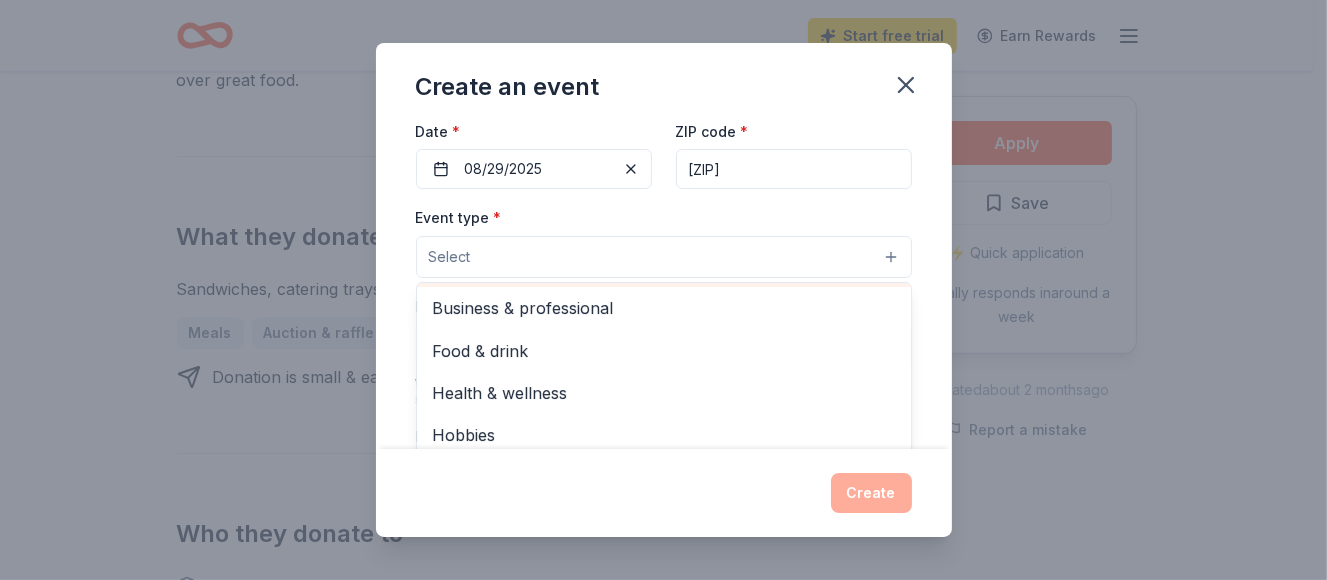 scroll, scrollTop: 66, scrollLeft: 0, axis: vertical 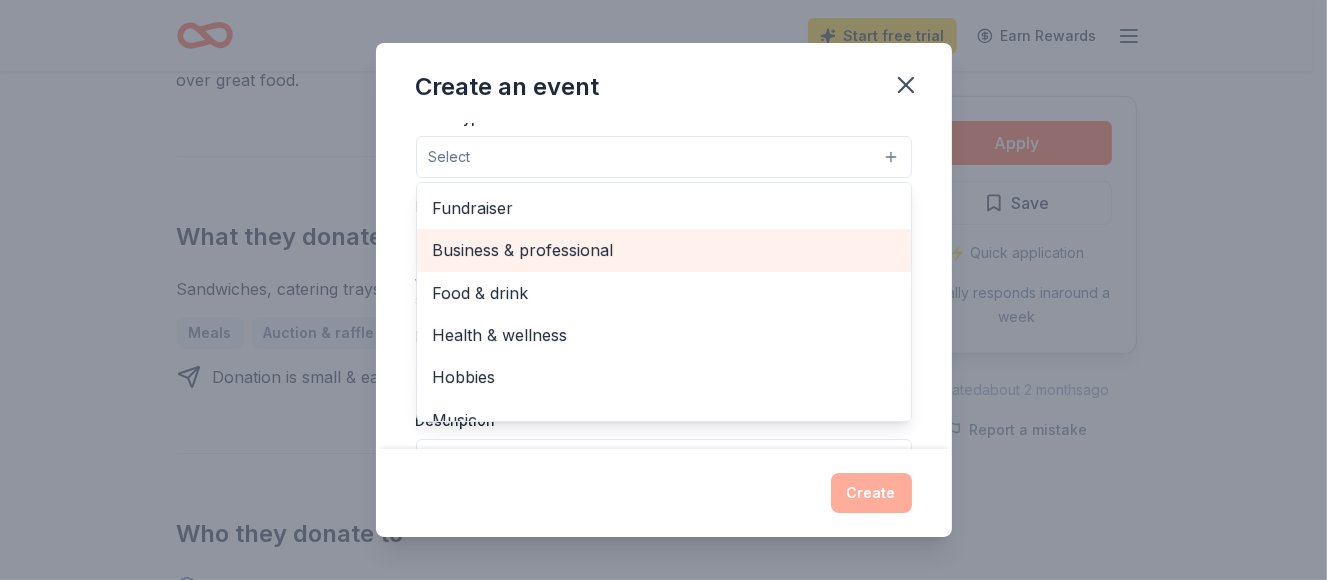 click on "Business & professional" at bounding box center (664, 250) 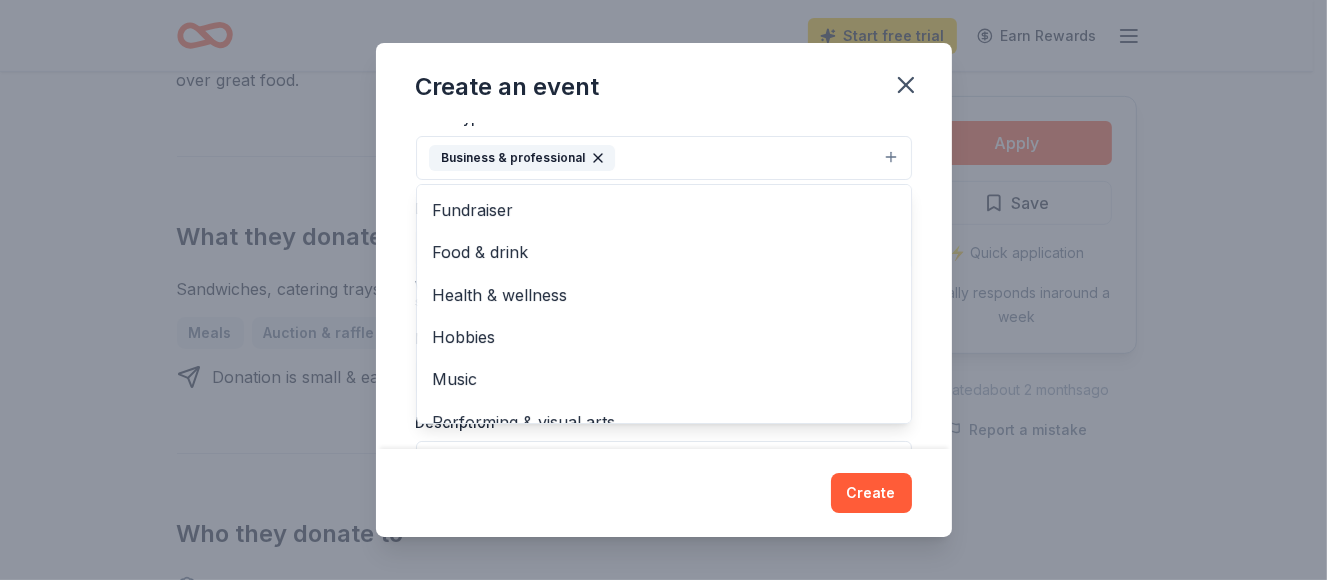 click on "Event name * Evangelism Workshop 19 /100 Event website Attendance * 120 Date * 08/29/2025 ZIP code * [ZIP] Event type * Business & professional Fundraiser Food & drink Health & wellness Hobbies Music Performing & visual arts Demographic All genders All ages We use this information to help brands find events with their target demographic to sponsor their products. Mailing address [NUMBER] West Monroe Avenue, [CITY], [STATE], [ZIP] Apt/unit Description What are you looking for? * Auction & raffle Meals Snacks Desserts Alcohol Beverages Send me reminders Email me reminders of donor application deadlines Recurring event This is a recurring event. The next event is in: August 2026" at bounding box center (664, 285) 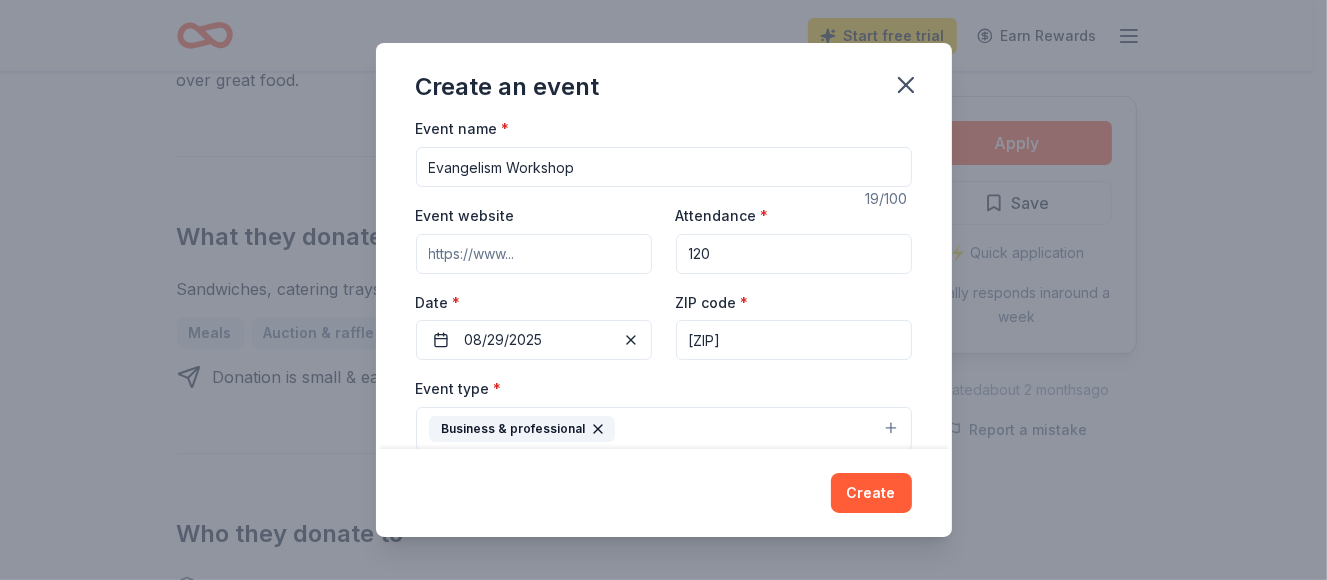 scroll, scrollTop: 0, scrollLeft: 0, axis: both 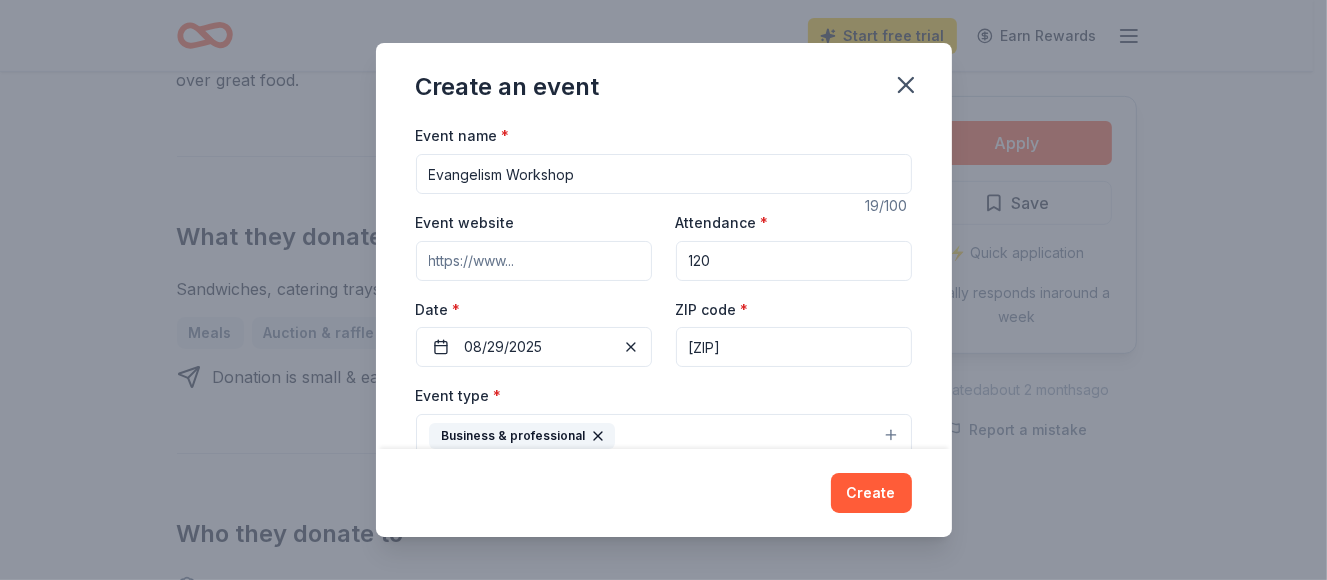 click on "Event website" at bounding box center [534, 261] 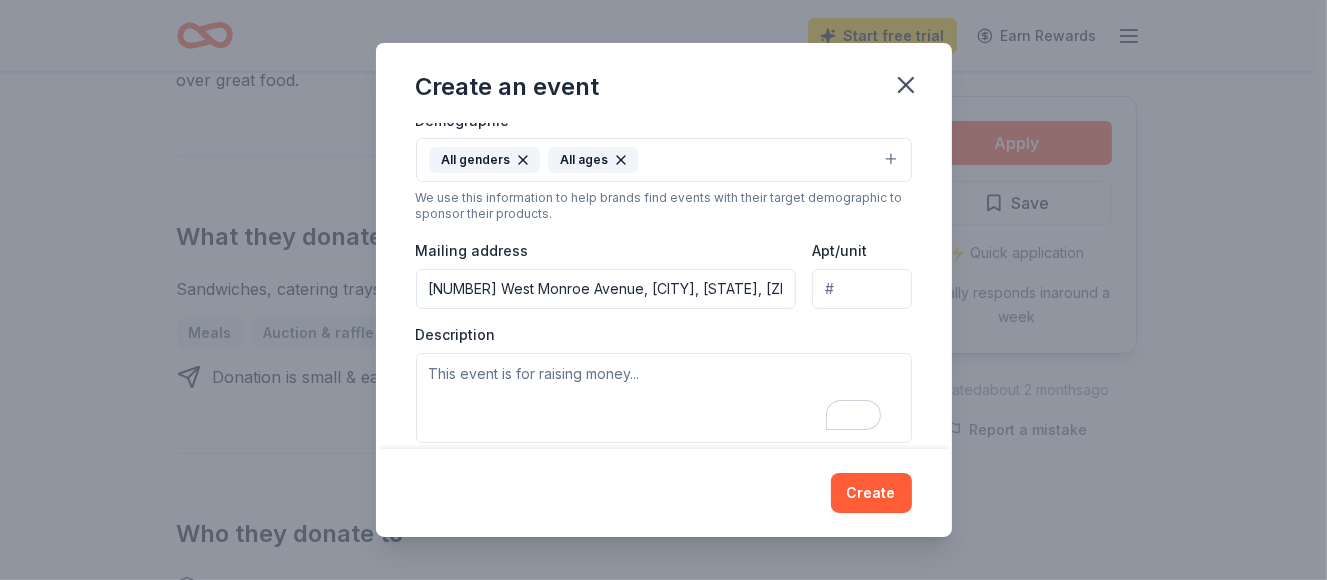 scroll, scrollTop: 400, scrollLeft: 0, axis: vertical 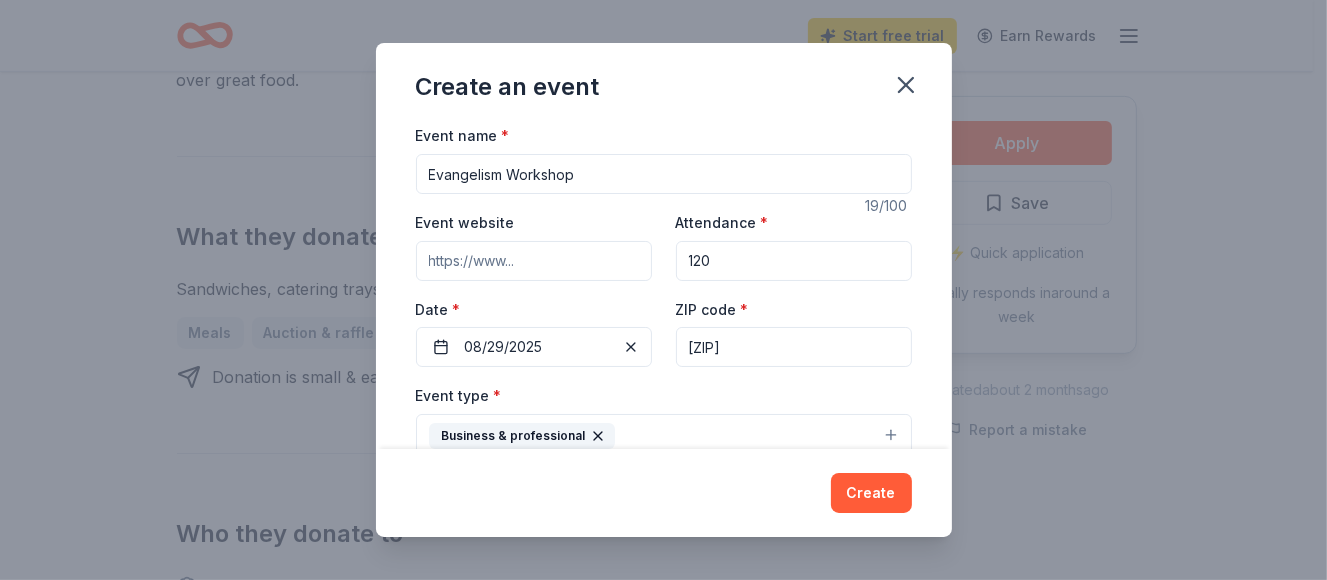 click on "Create an event Event name * Evangelism Workshop 19 /100 Event website Attendance * 120 Date * 08/29/2025 ZIP code * [ZIP] Event type * Business & professional Demographic All genders All ages We use this information to help brands find events with their target demographic to sponsor their products. Mailing address [NUMBER] [STREET], [CITY], [STATE], [ZIP] Apt/unit Description What are you looking for? * Auction & raffle Meals Snacks Desserts Alcohol Beverages Send me reminders Email me reminders of donor application deadlines Recurring event This is a recurring event. The next event is in: August 2026 Create" at bounding box center [663, 290] 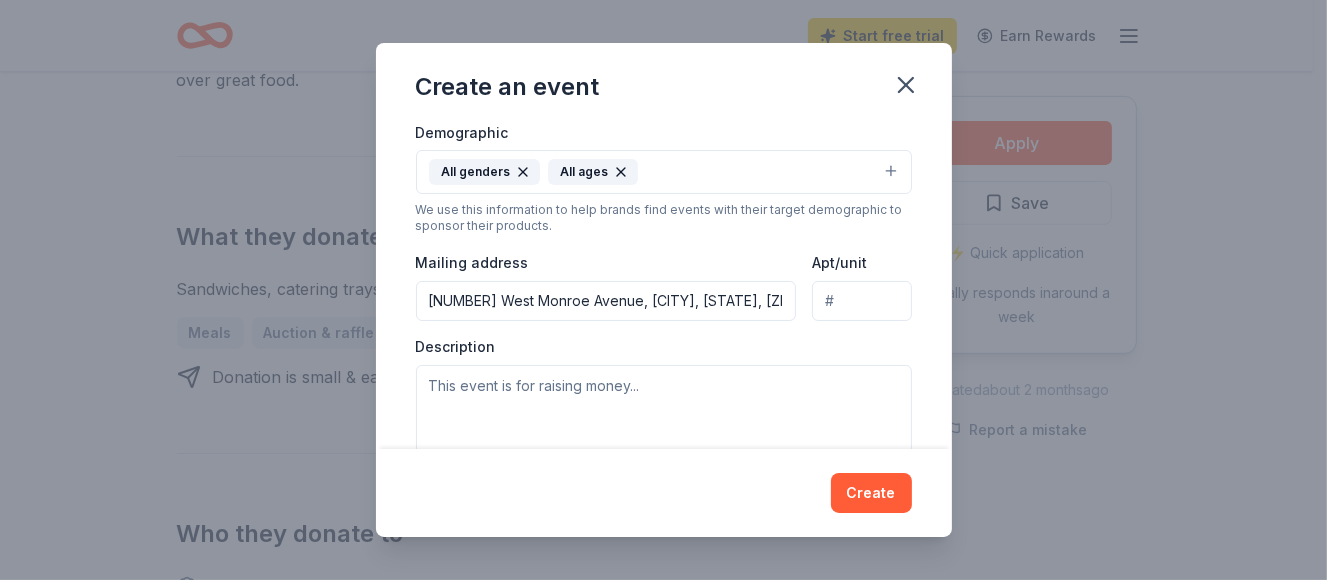scroll, scrollTop: 0, scrollLeft: 0, axis: both 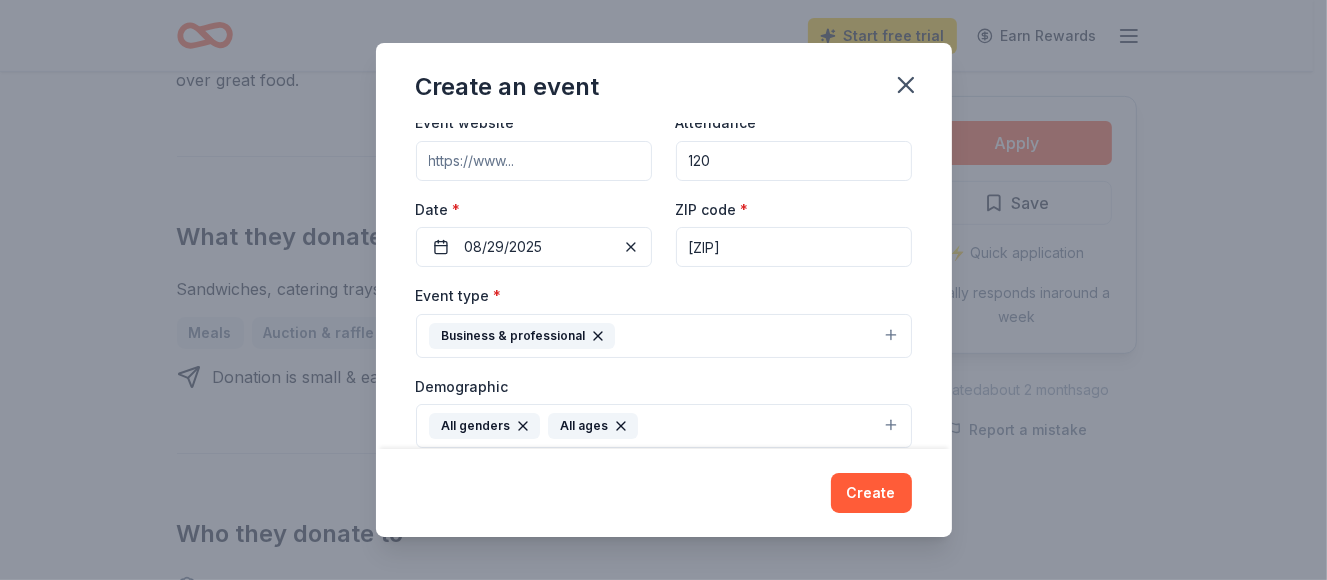 click on "Business & professional" at bounding box center (664, 336) 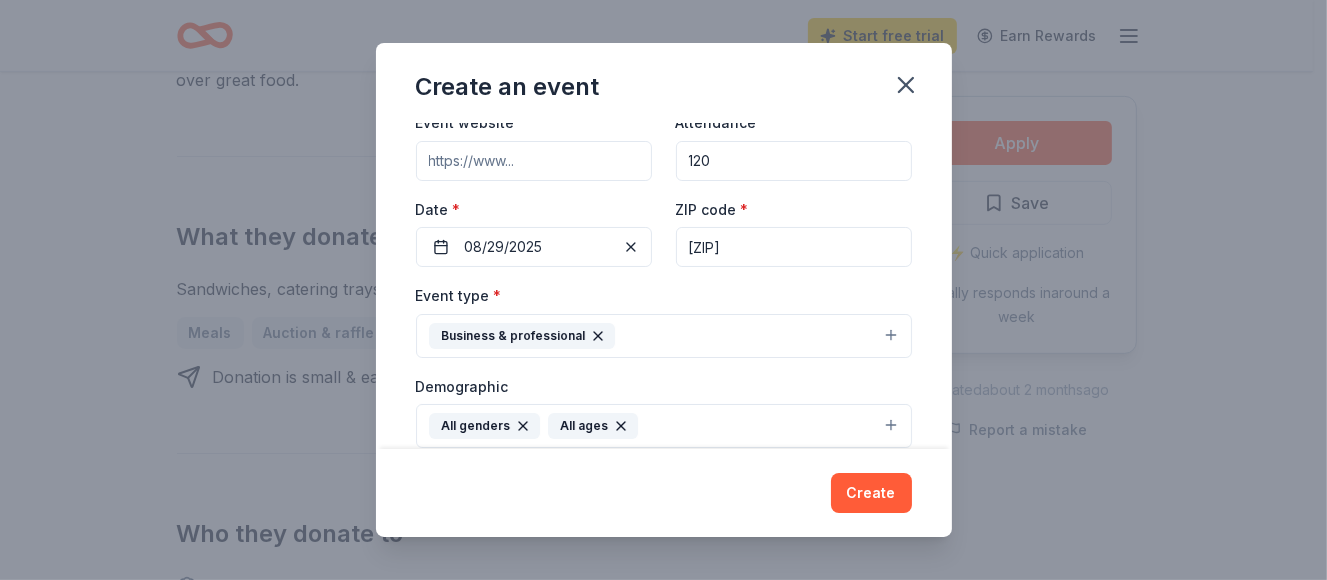 click on "Business & professional" at bounding box center [664, 336] 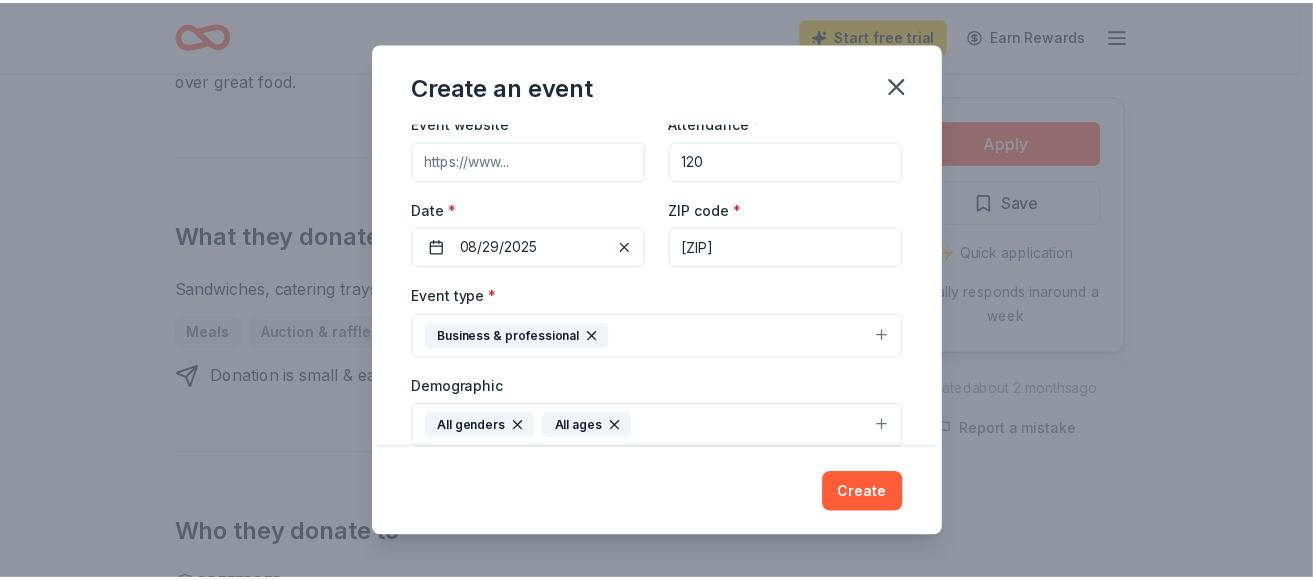 scroll, scrollTop: 0, scrollLeft: 0, axis: both 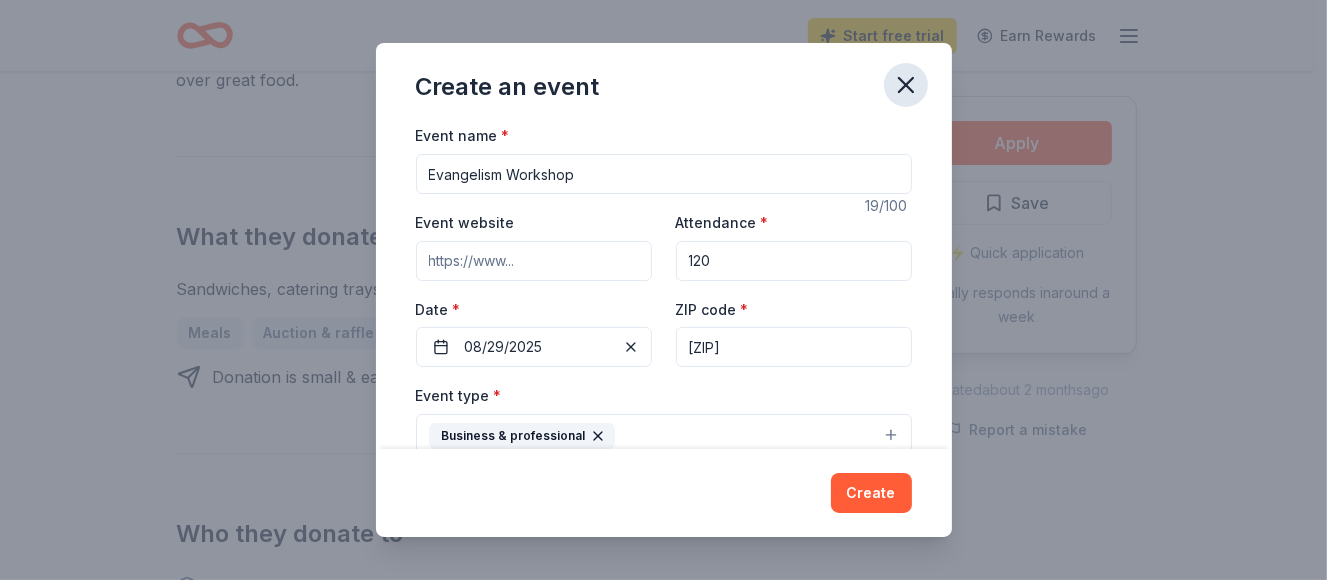 click 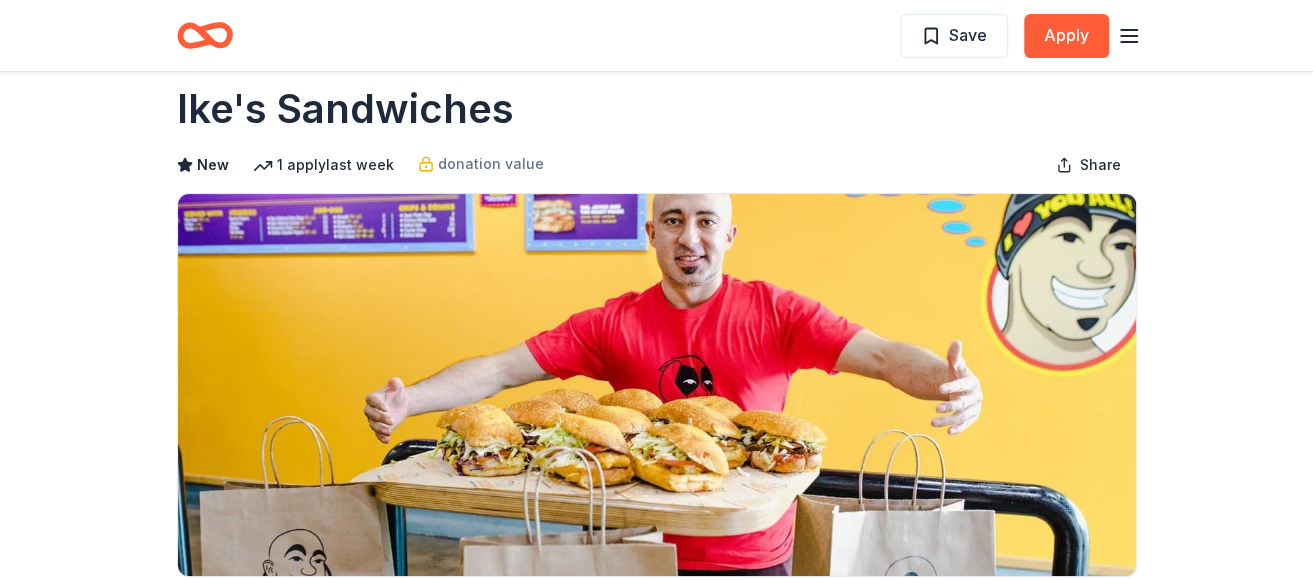 scroll, scrollTop: 0, scrollLeft: 0, axis: both 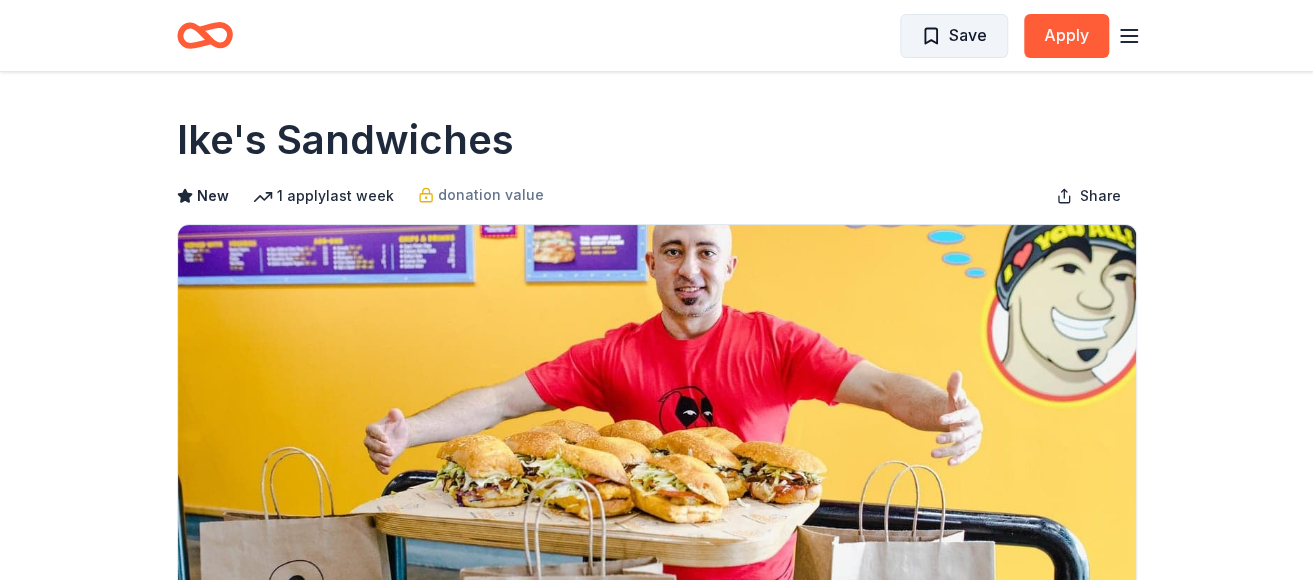 click on "Save" at bounding box center (968, 35) 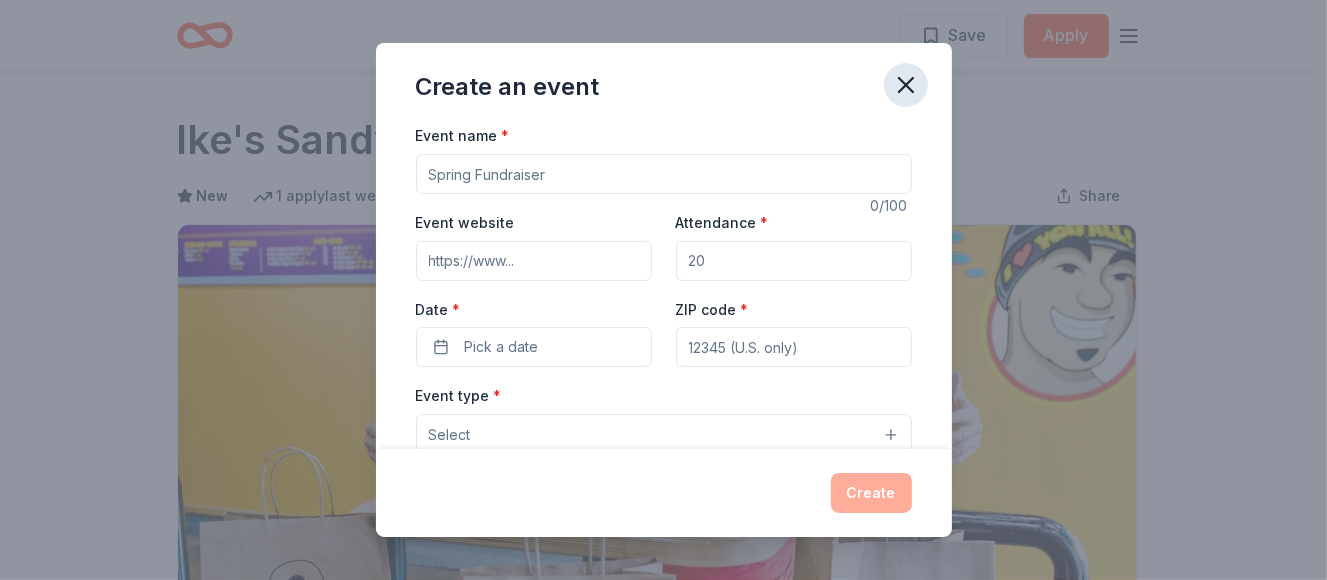 click 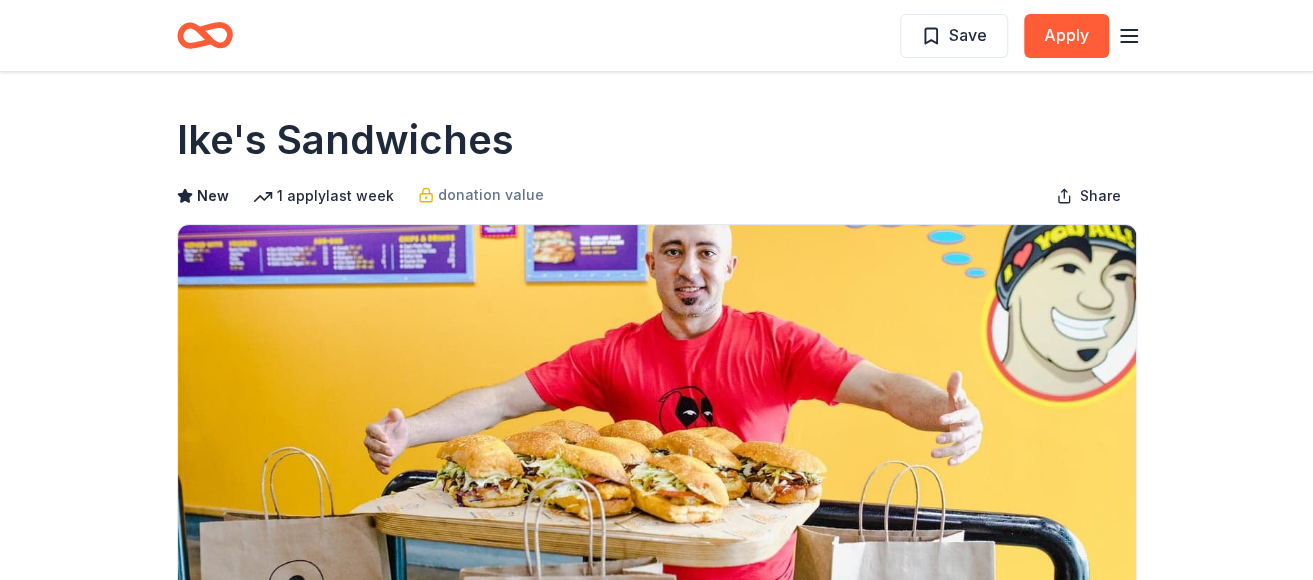 click 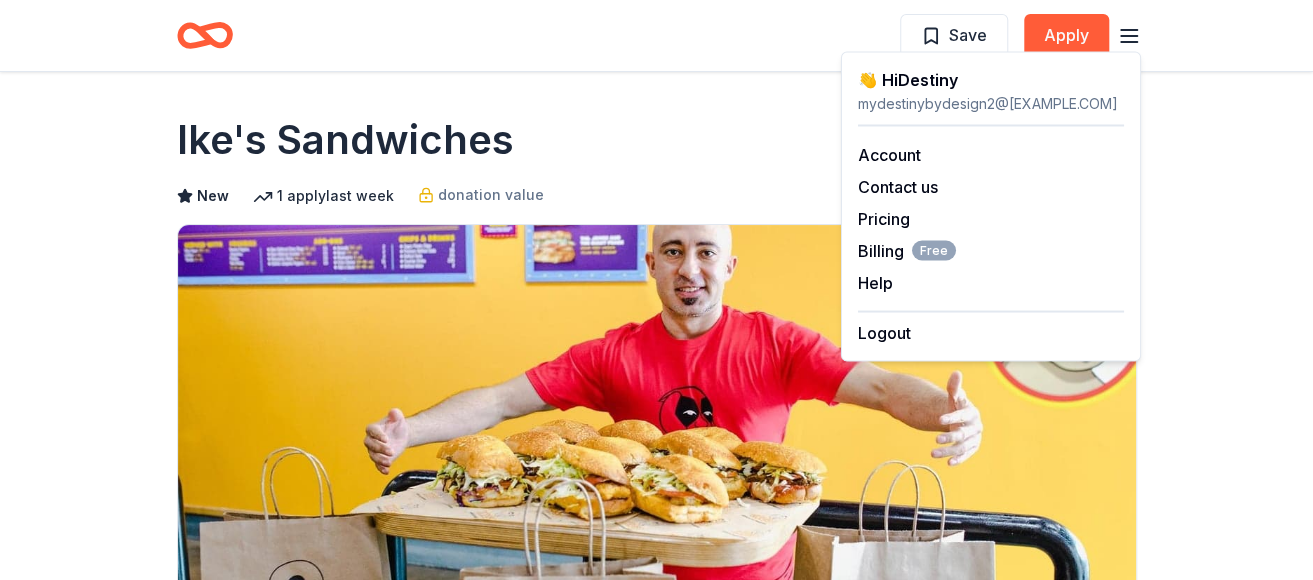 click 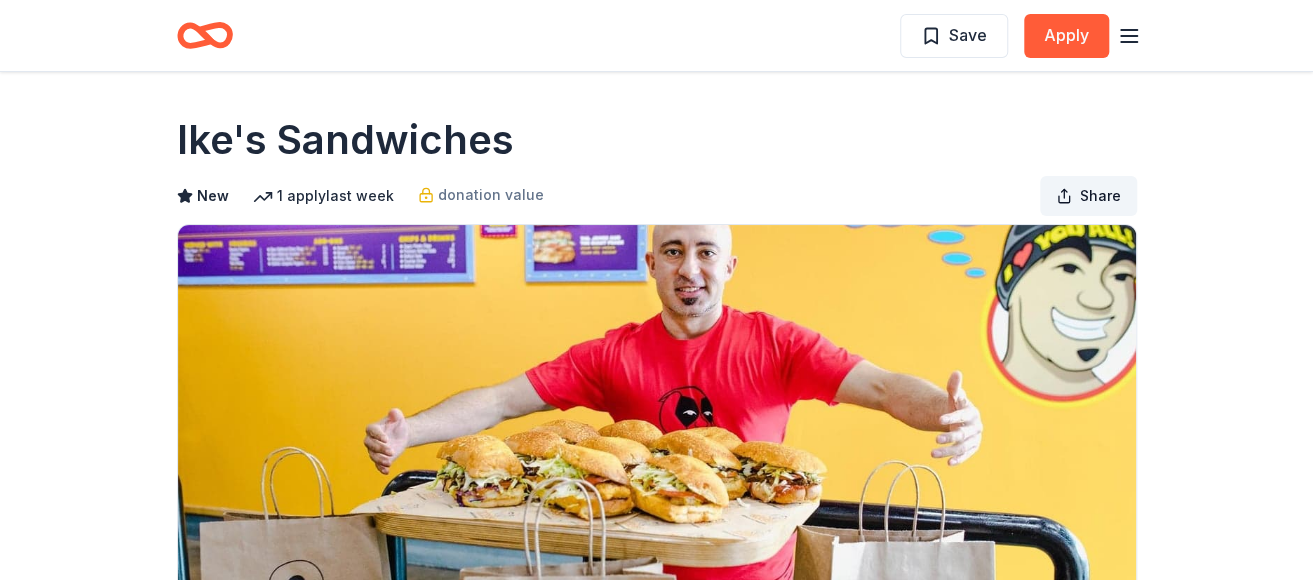 click on "Share" at bounding box center (1088, 196) 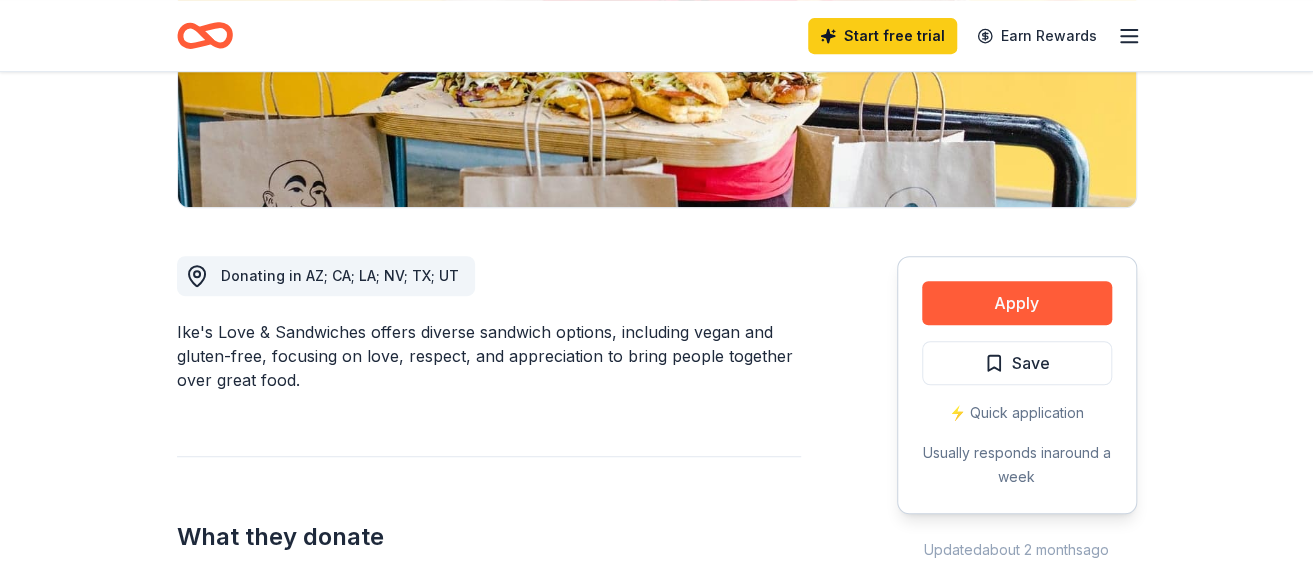 scroll, scrollTop: 0, scrollLeft: 0, axis: both 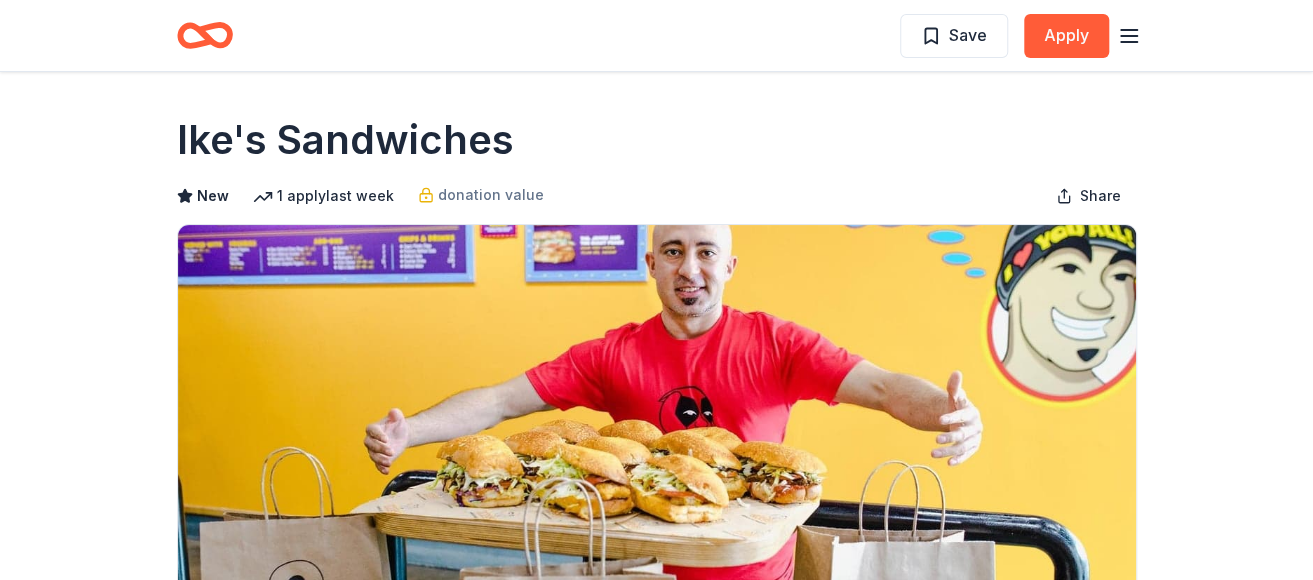 click 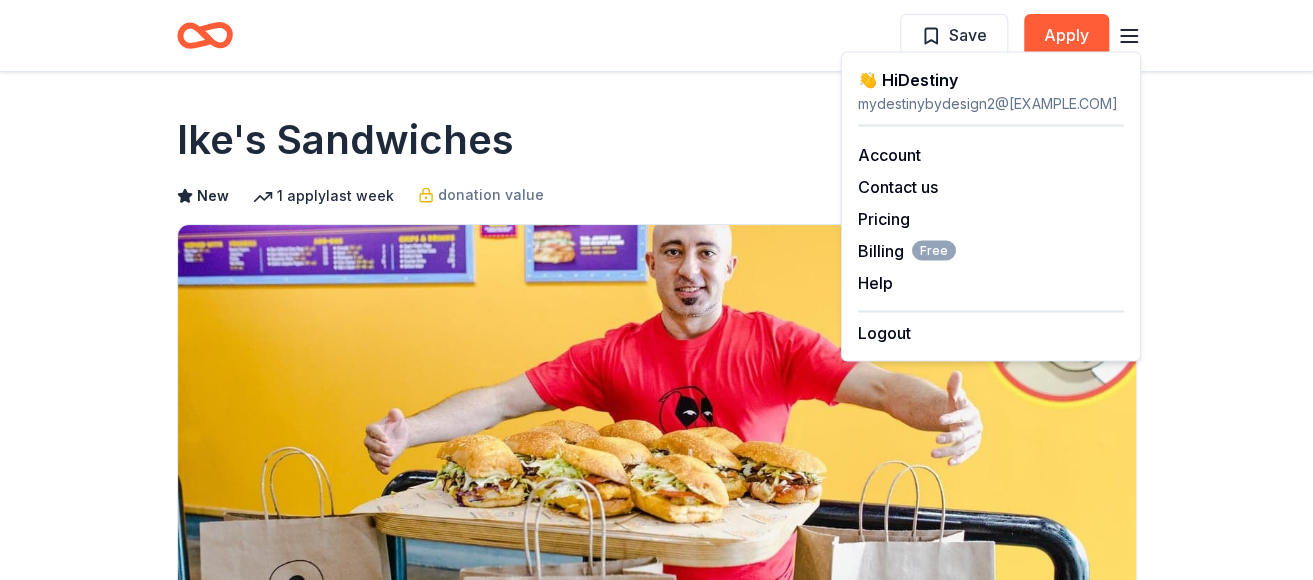 click 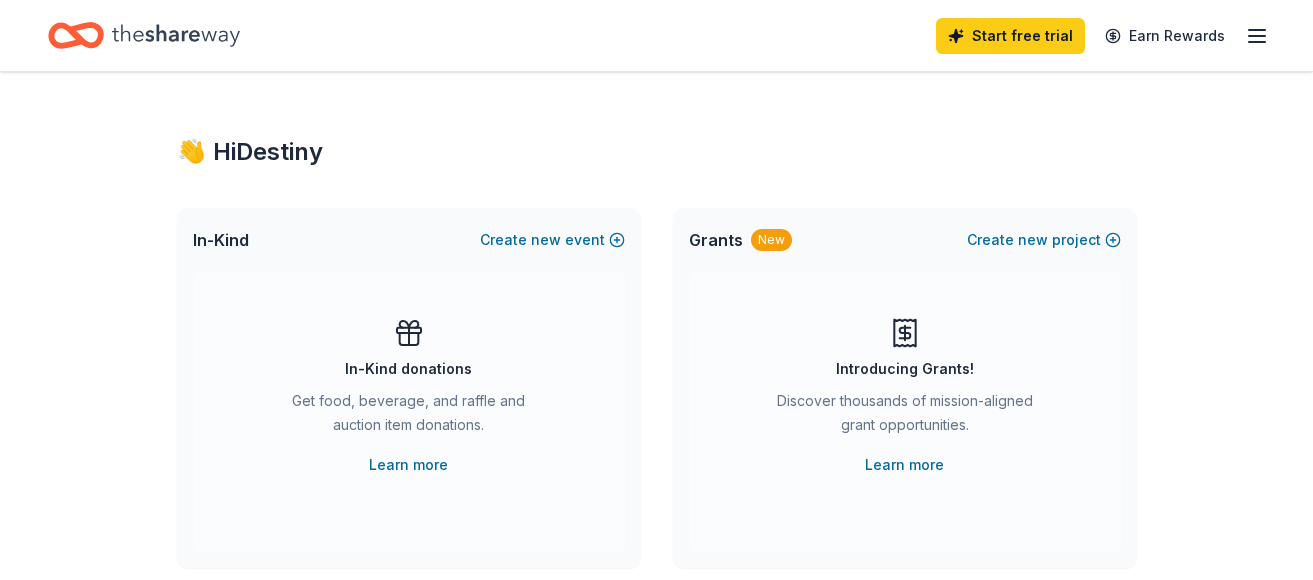 scroll, scrollTop: 0, scrollLeft: 0, axis: both 